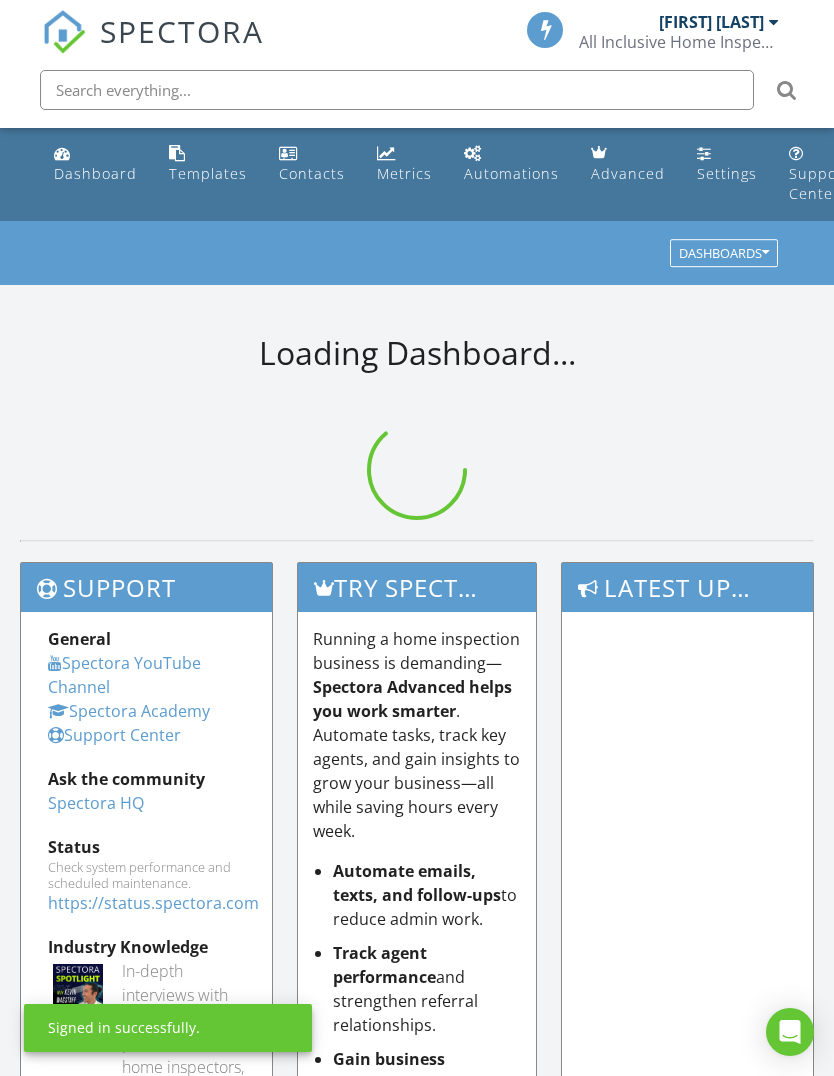 scroll, scrollTop: 0, scrollLeft: 0, axis: both 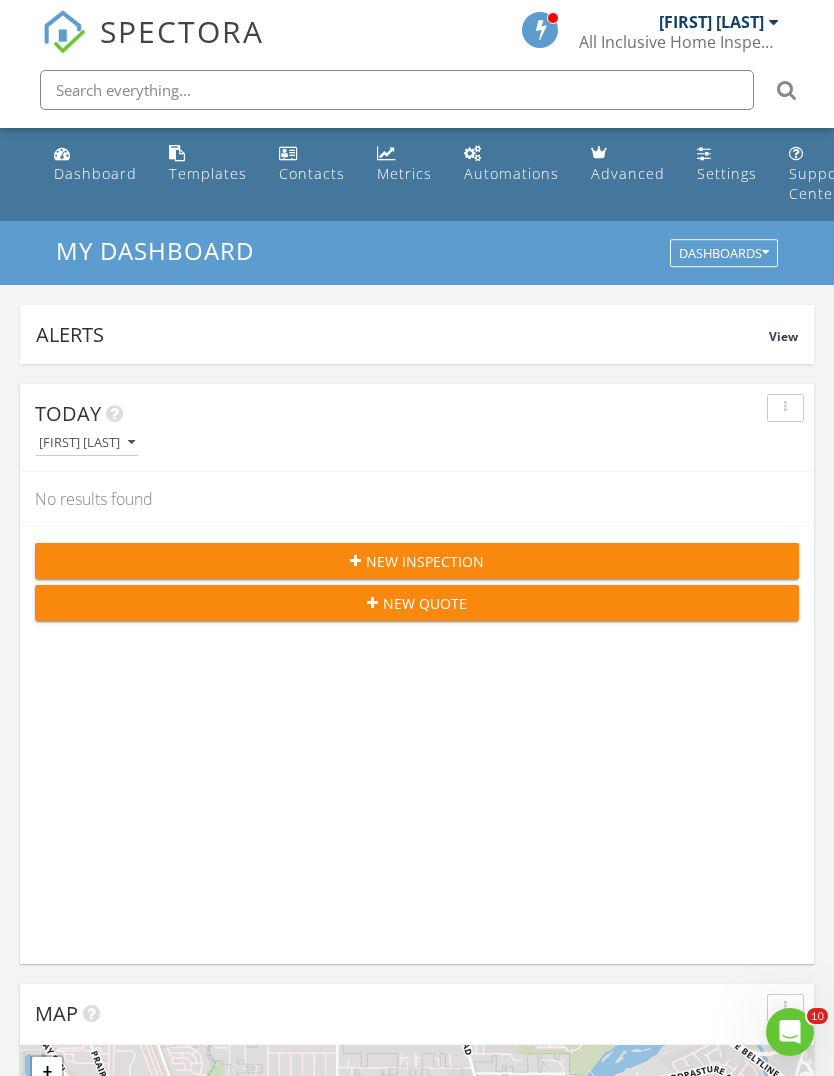 click on "New Inspection" at bounding box center [417, 561] 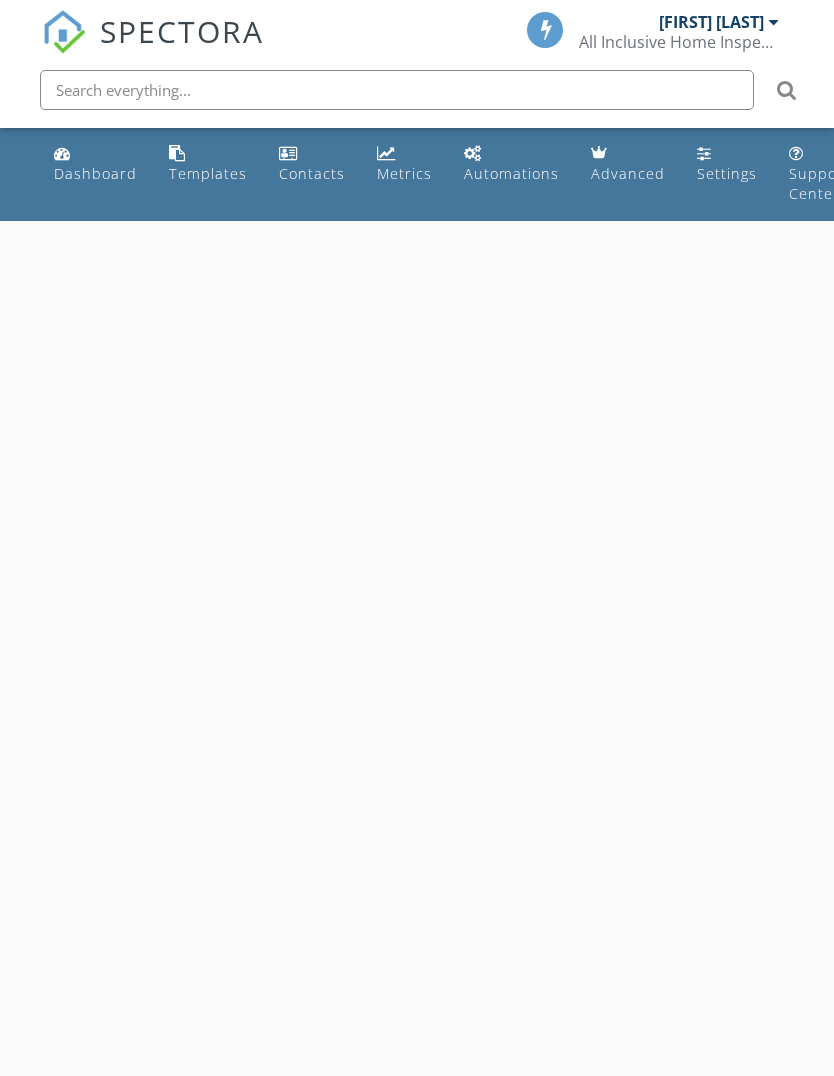 scroll, scrollTop: 0, scrollLeft: 0, axis: both 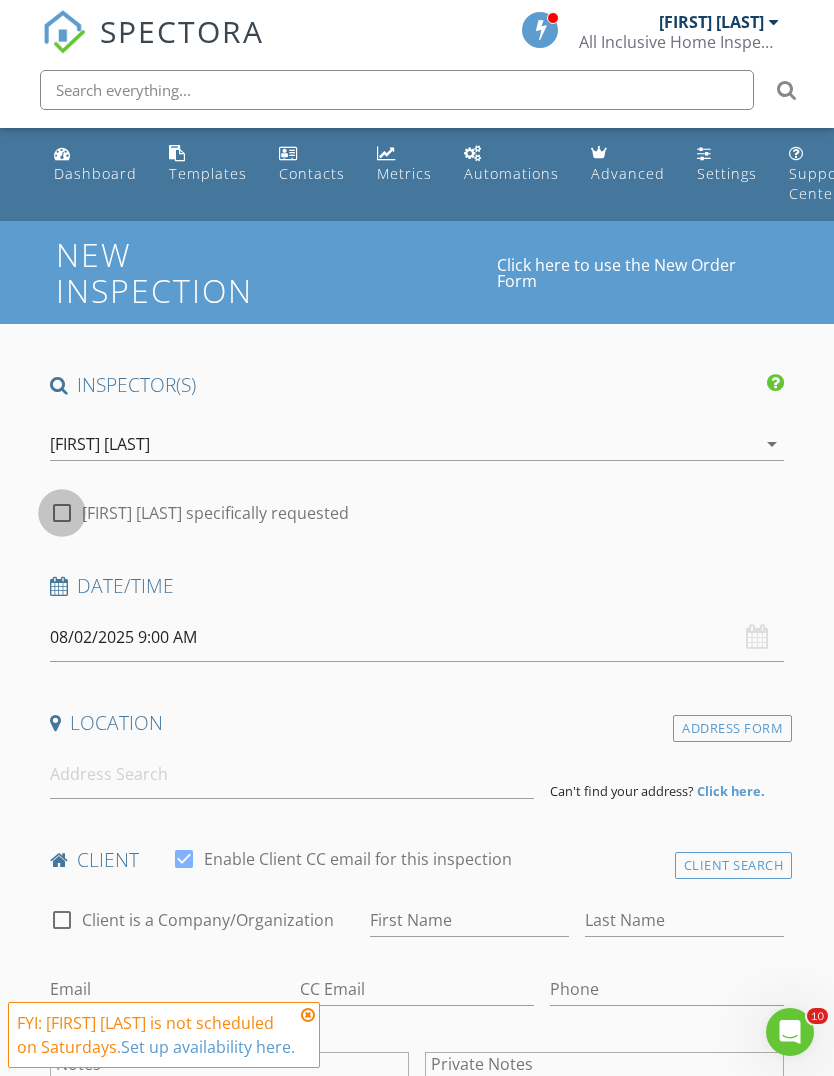 click at bounding box center [62, 513] 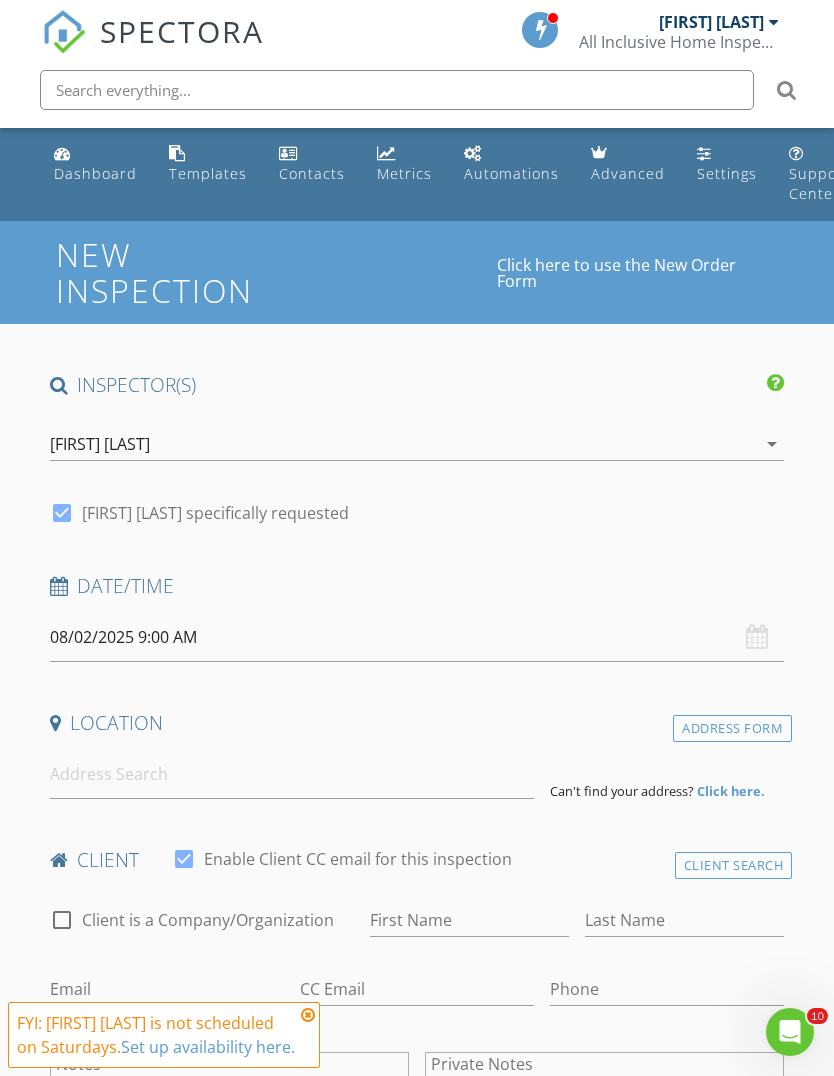 click on "08/02/2025 9:00 AM" at bounding box center [417, 637] 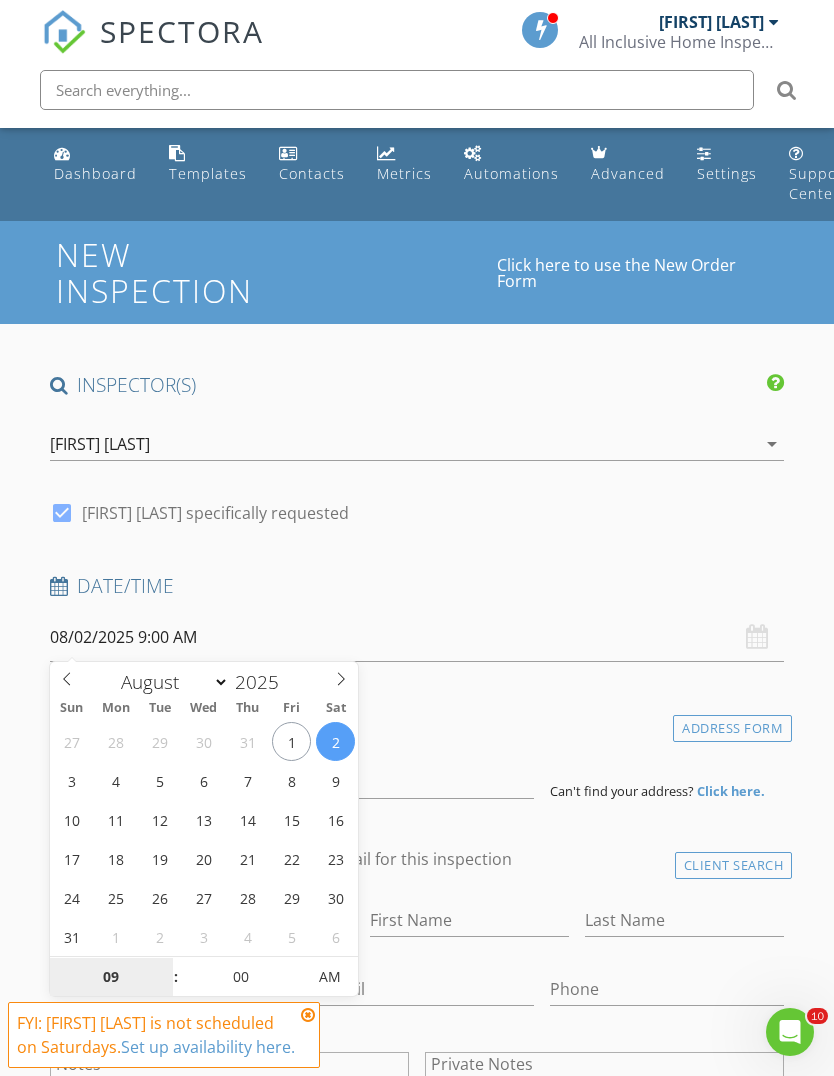 type on "08/12/2025 9:00 AM" 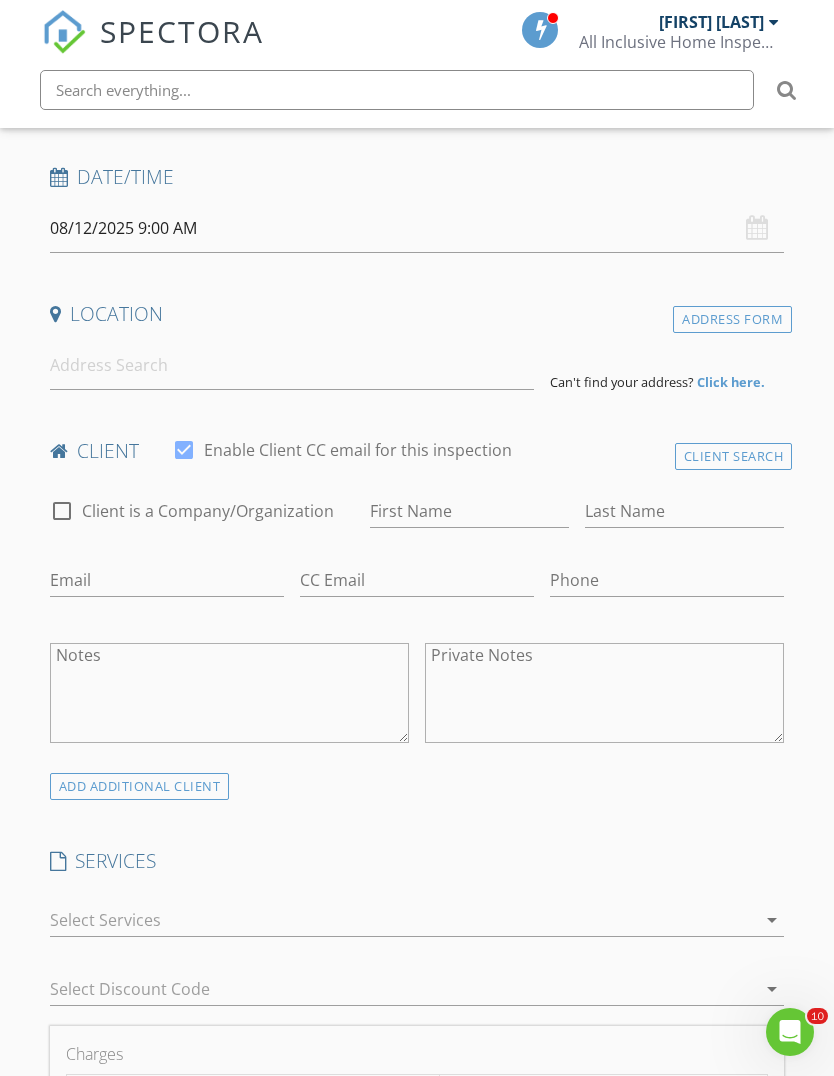 scroll, scrollTop: 397, scrollLeft: 0, axis: vertical 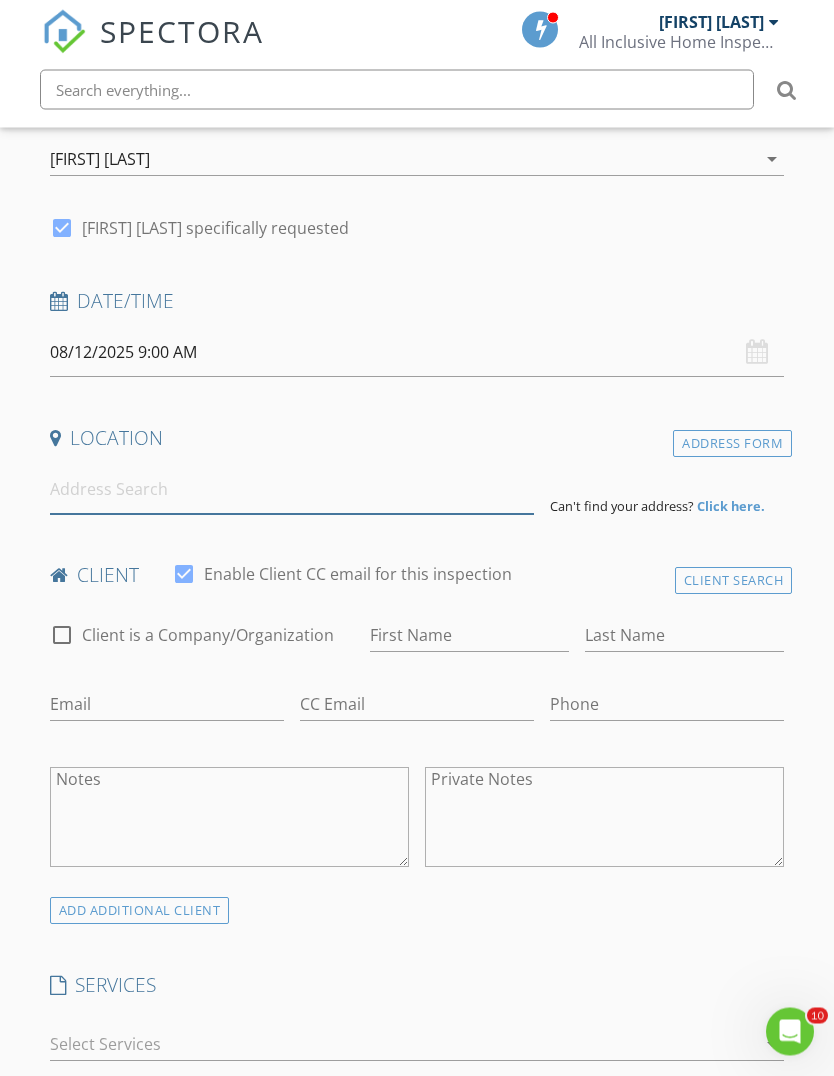 click at bounding box center (292, 490) 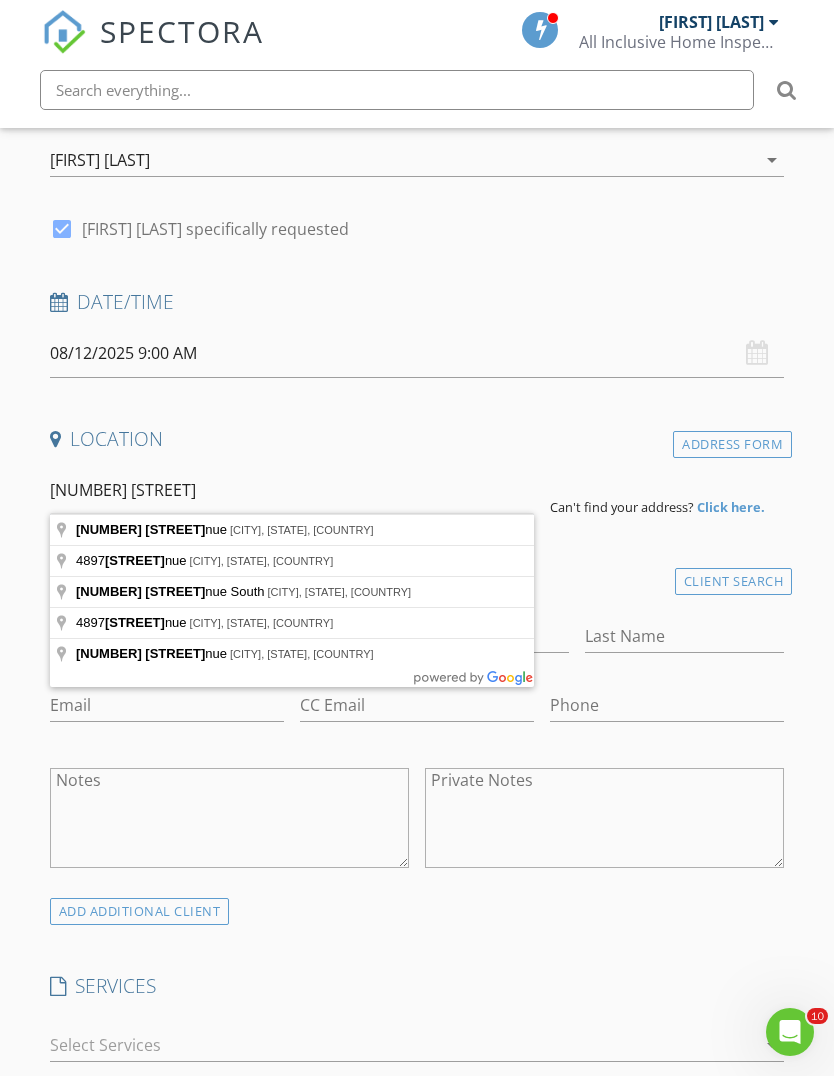 scroll, scrollTop: 261, scrollLeft: 0, axis: vertical 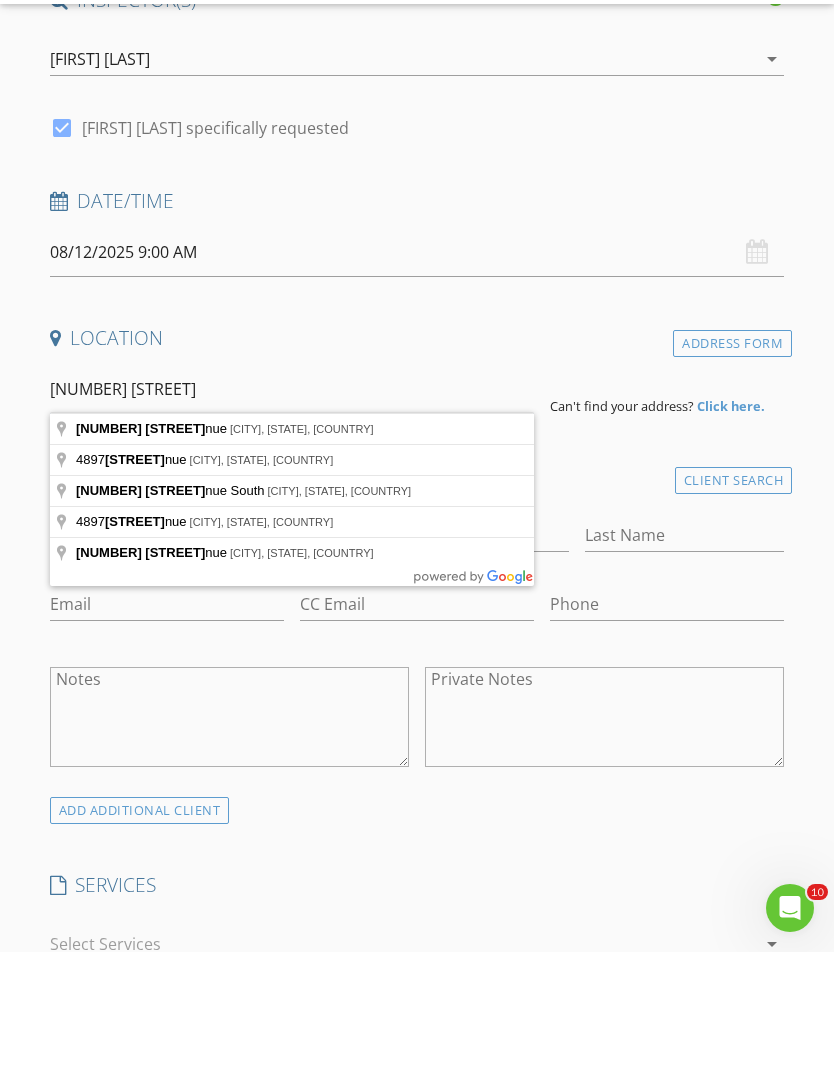 type on "[NUMBER] [STREET]" 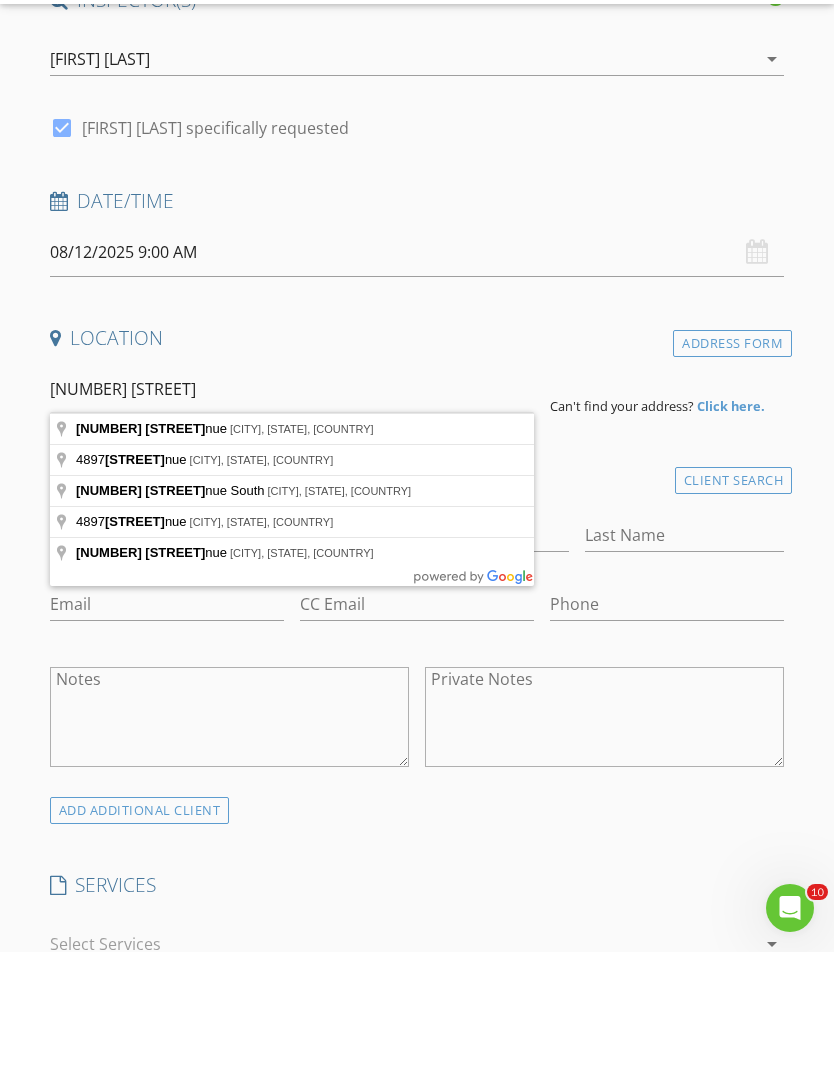 click on "INSPECTOR(S)
check_box   Reed Baxter   PRIMARY   Reed Baxter arrow_drop_down   check_box Reed Baxter specifically requested
Date/Time
08/12/2025 9:00 AM
Location
Address Form   4897 Columbus Ave     Can't find your address?   Click here.
client
check_box Enable Client CC email for this inspection   Client Search     check_box_outline_blank Client is a Company/Organization     First Name   Last Name   Email   CC Email   Phone           Notes   Private Notes
ADD ADDITIONAL client
SERVICES
check_box_outline_blank   Complete Home Inspection    check_box_outline_blank   Mobile Home Inspection   check_box_outline_blank   P & D Inspection   Pest & Dry Rot Inspection  check_box_outline_blank   Radon Test Add on   Radon Test with a complete home inspection  check_box_outline_blank" at bounding box center [417, 1451] 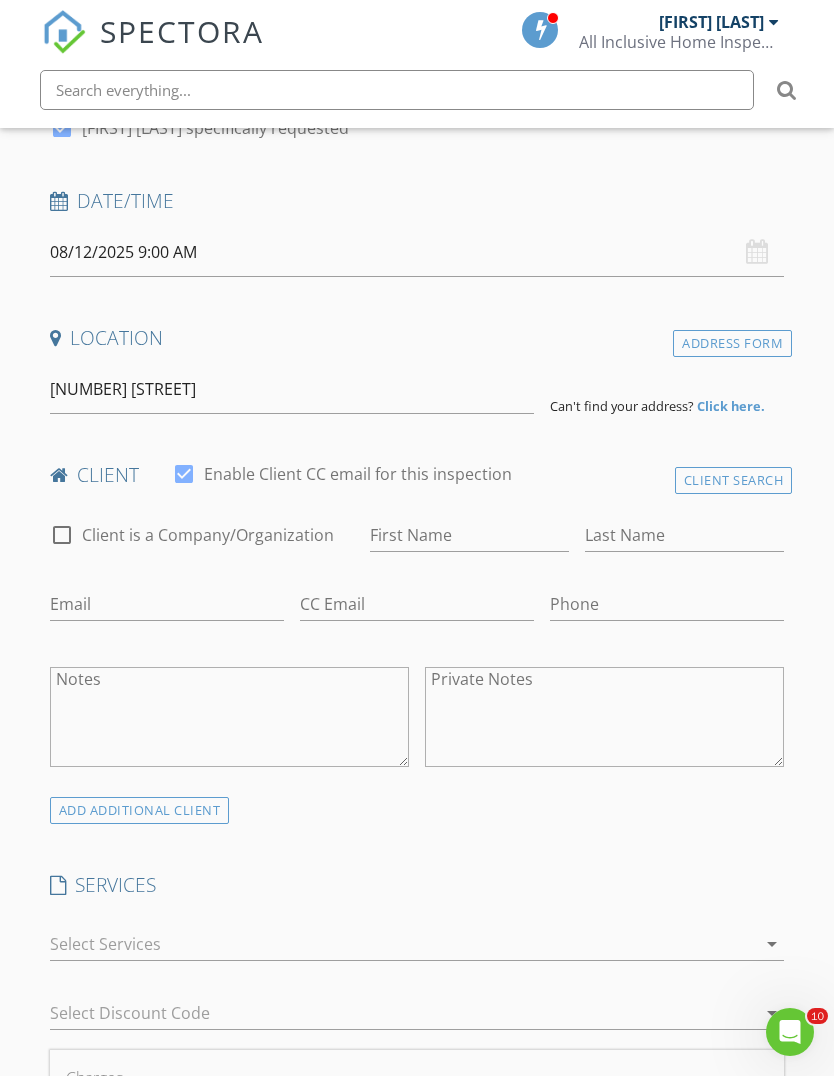 click on "Click here." at bounding box center [731, 406] 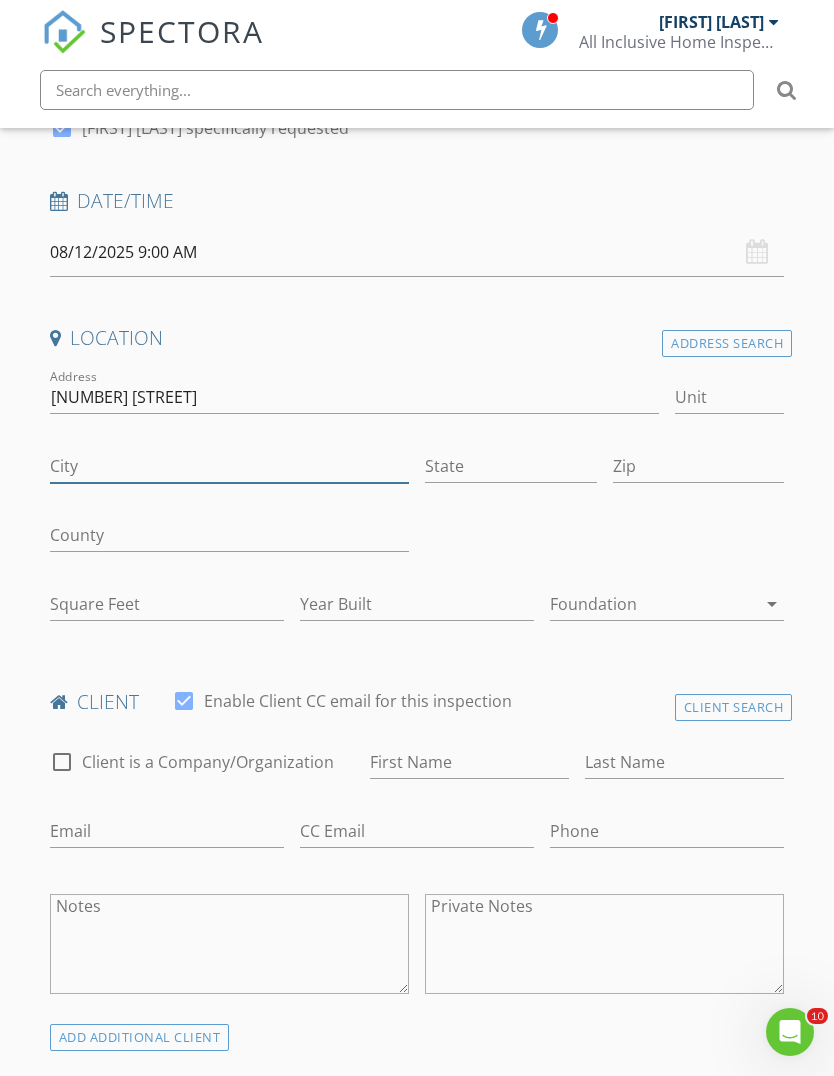 click on "City" at bounding box center (229, 466) 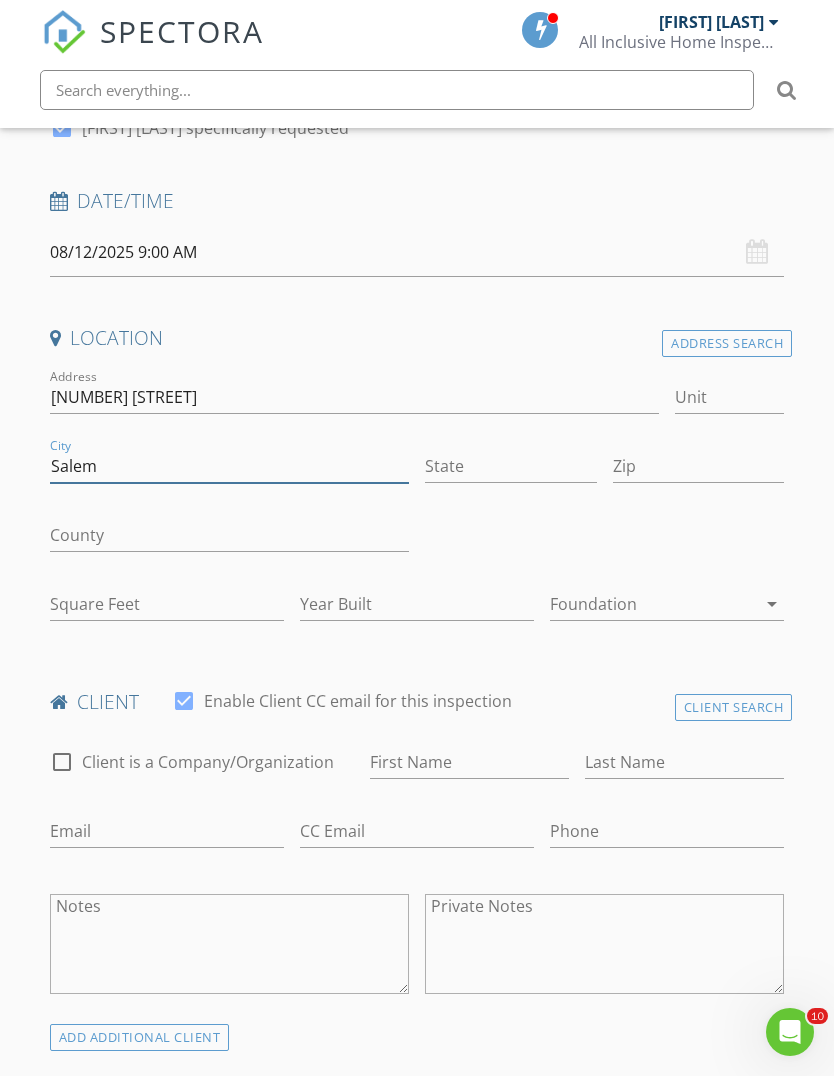 type on "Salem" 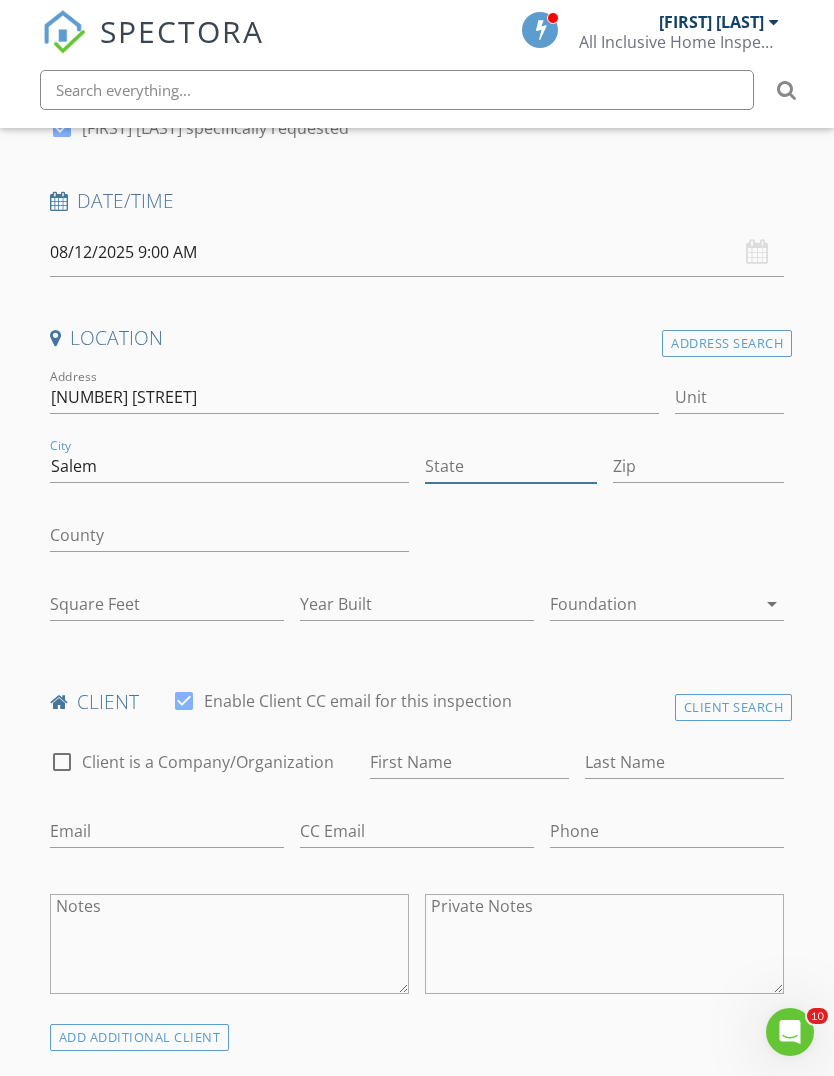 click on "State" at bounding box center [511, 466] 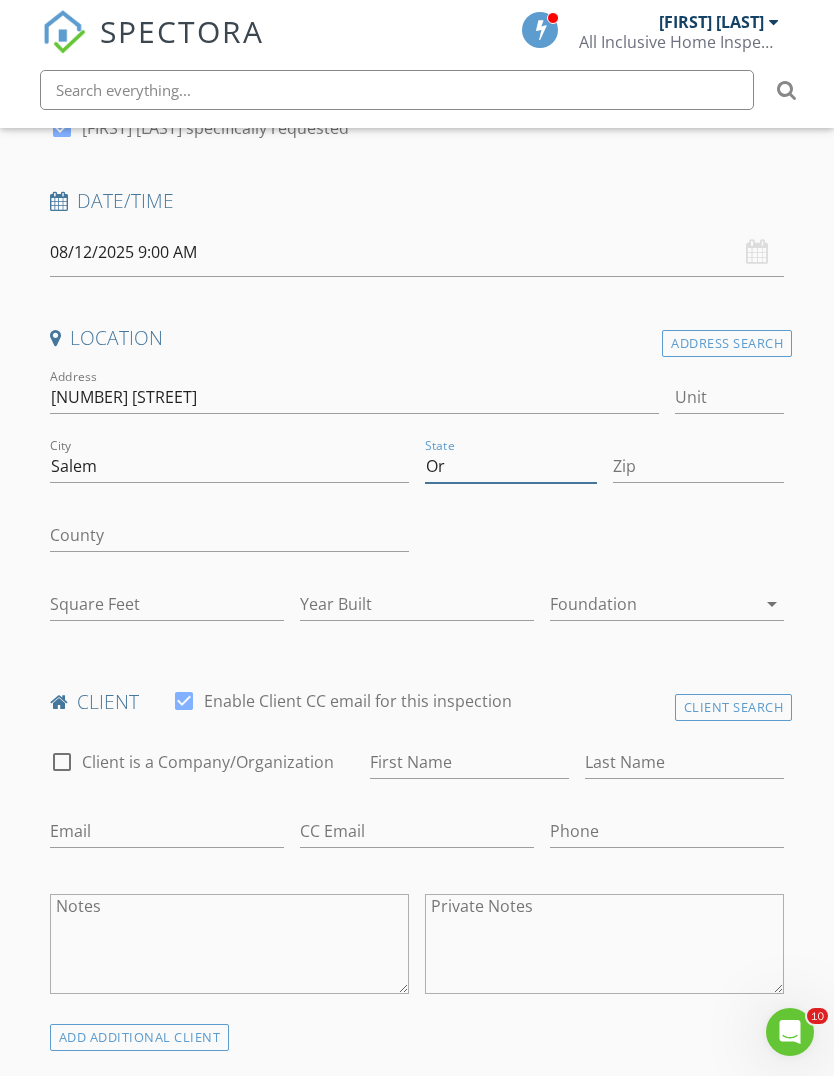 type on "Or" 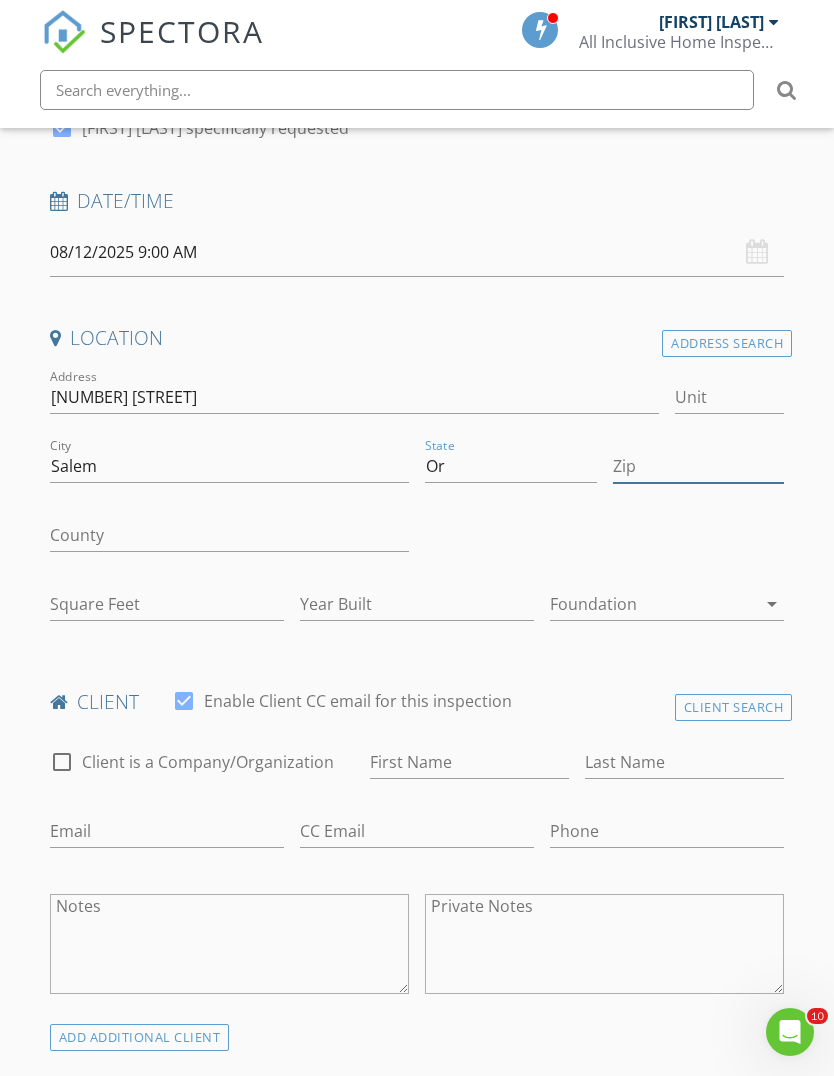 click on "Zip" at bounding box center (699, 466) 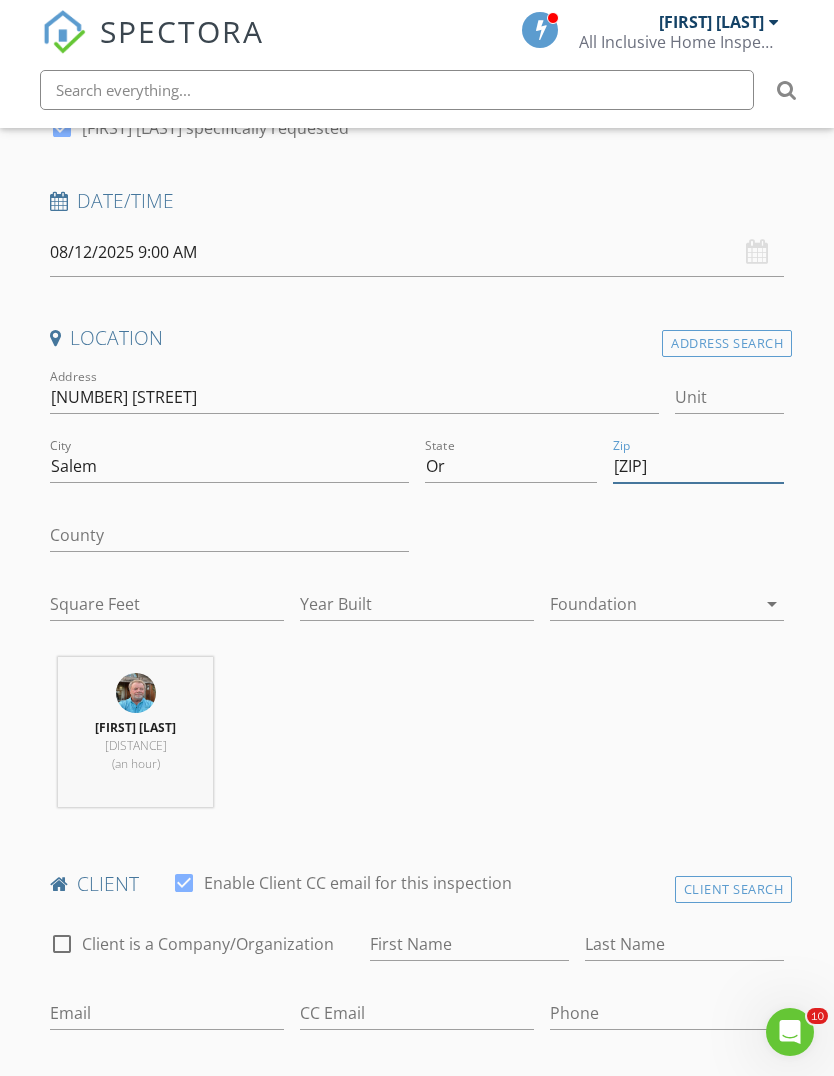 type on "97301" 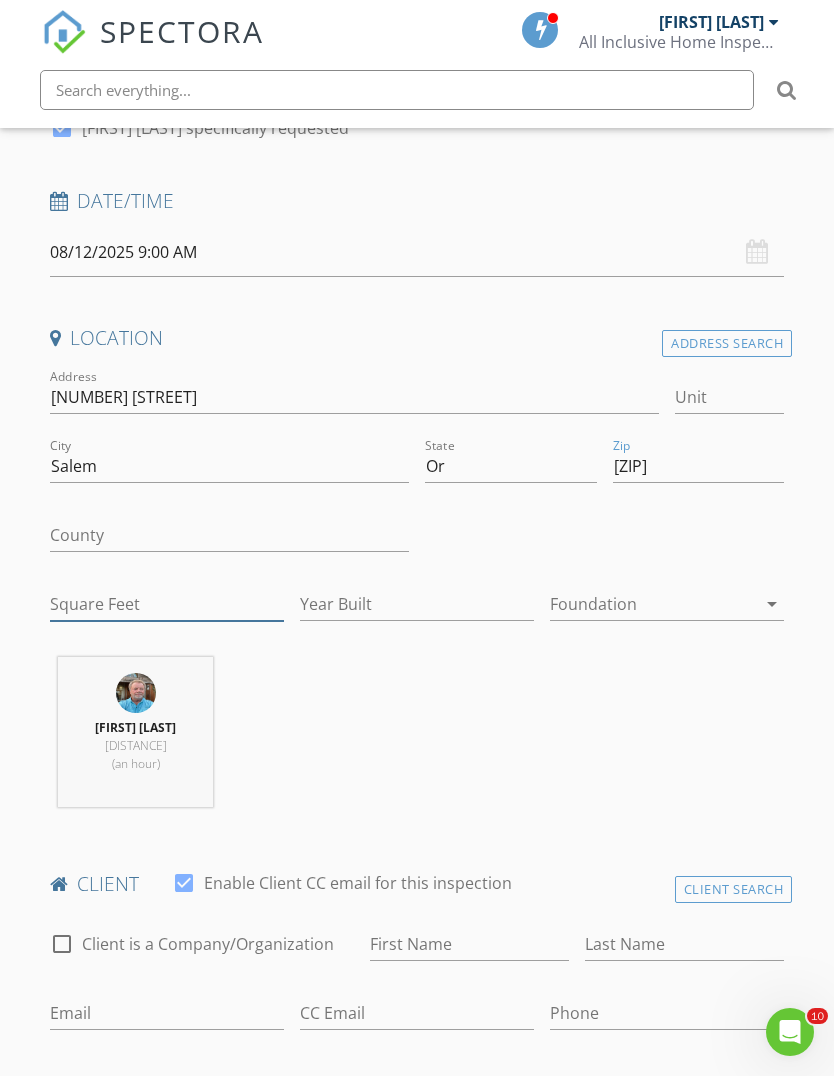 click on "Square Feet" at bounding box center [167, 604] 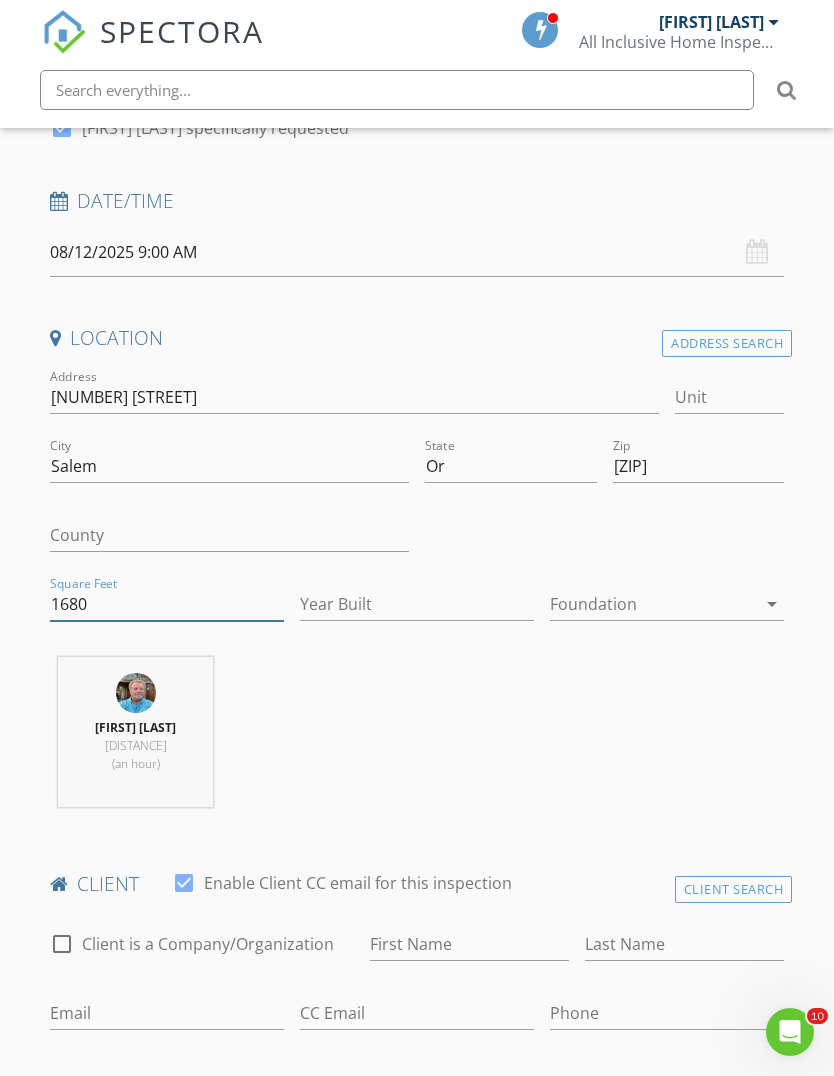 type on "1680" 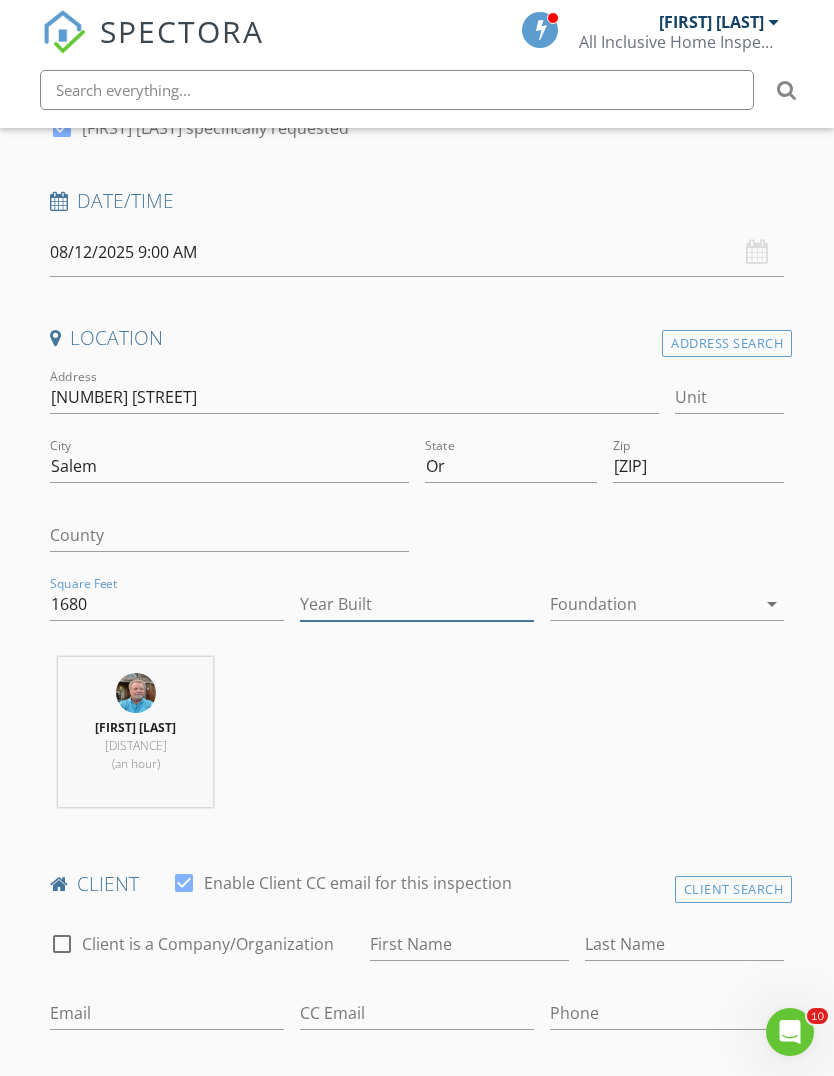 click on "Year Built" at bounding box center (417, 604) 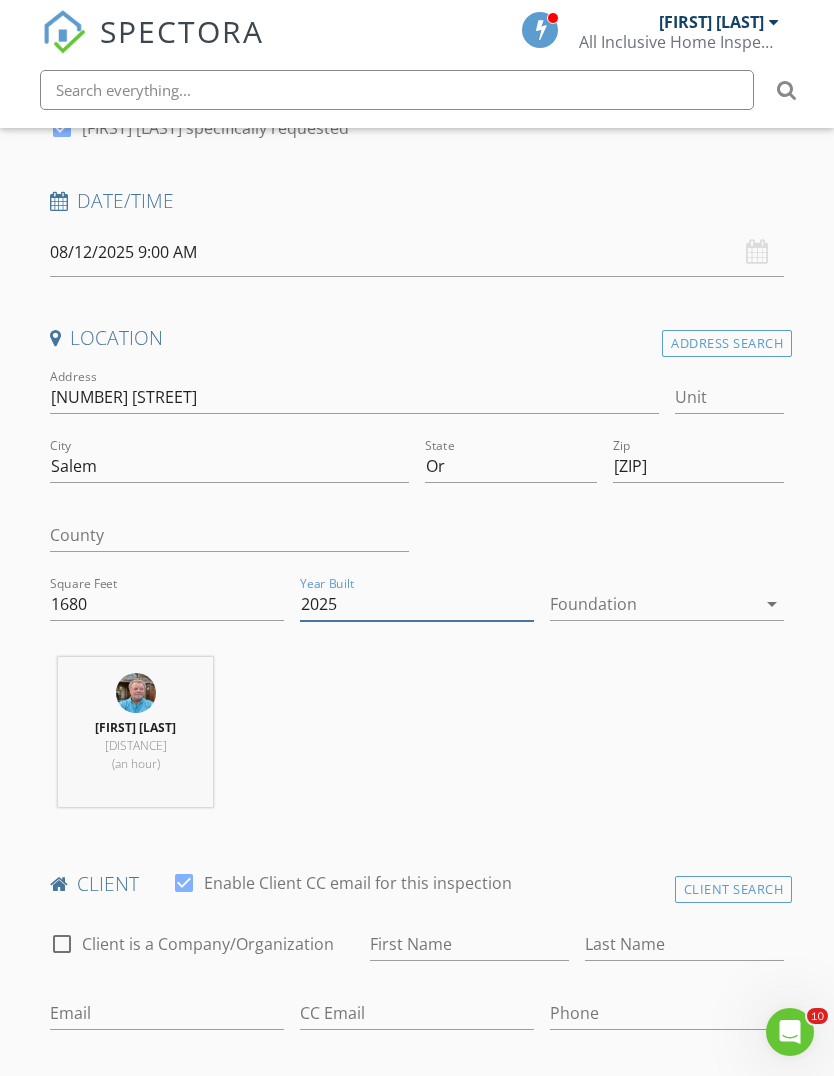 type on "2025" 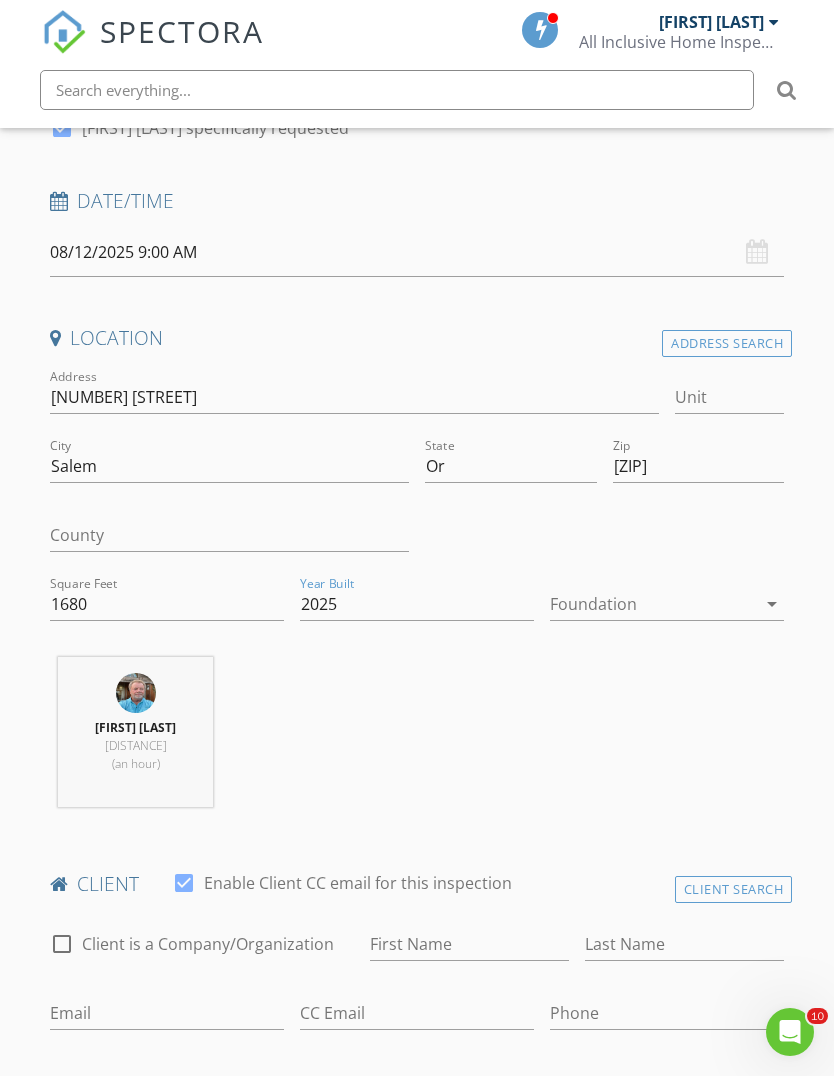 click at bounding box center (653, 604) 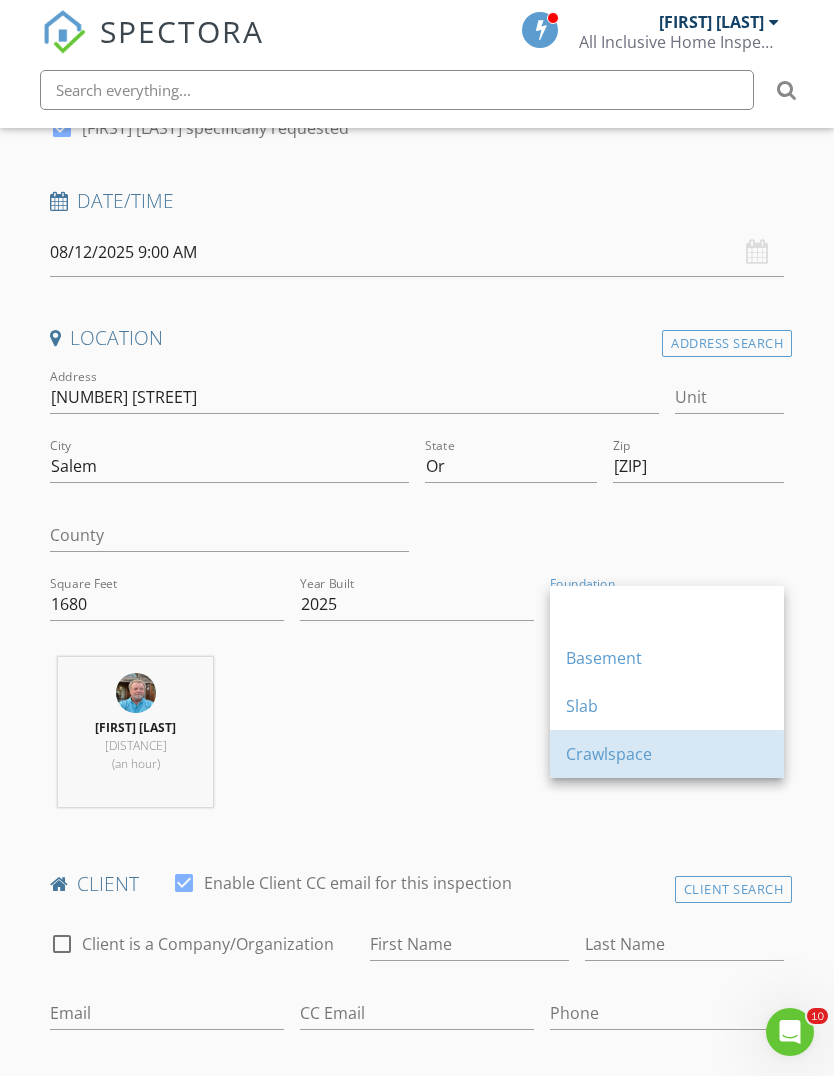 click on "Crawlspace" at bounding box center [667, 754] 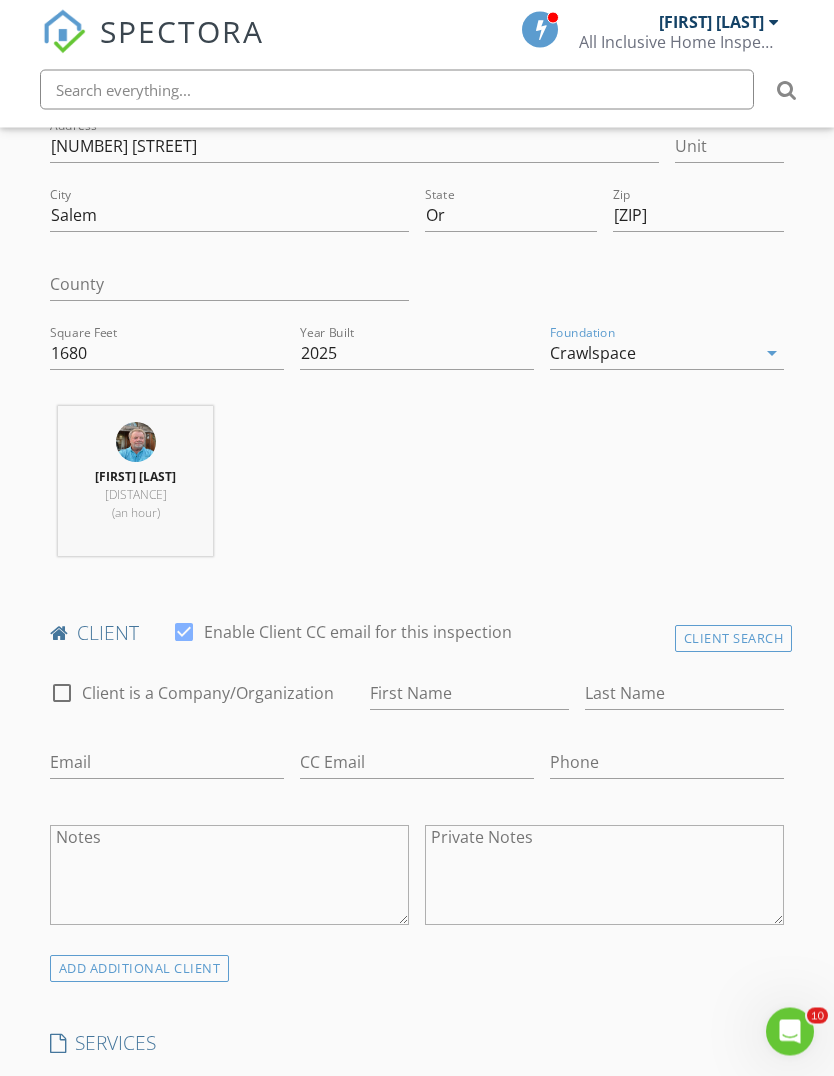 scroll, scrollTop: 640, scrollLeft: 0, axis: vertical 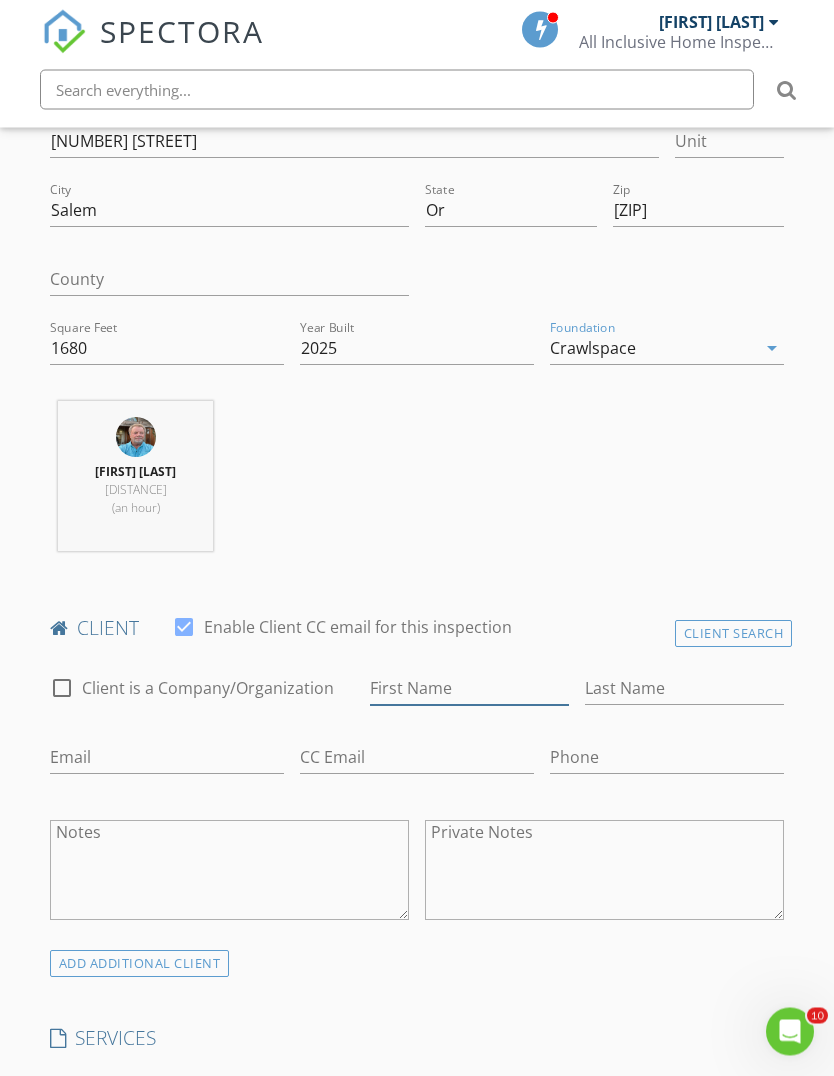 click on "First Name" at bounding box center [469, 689] 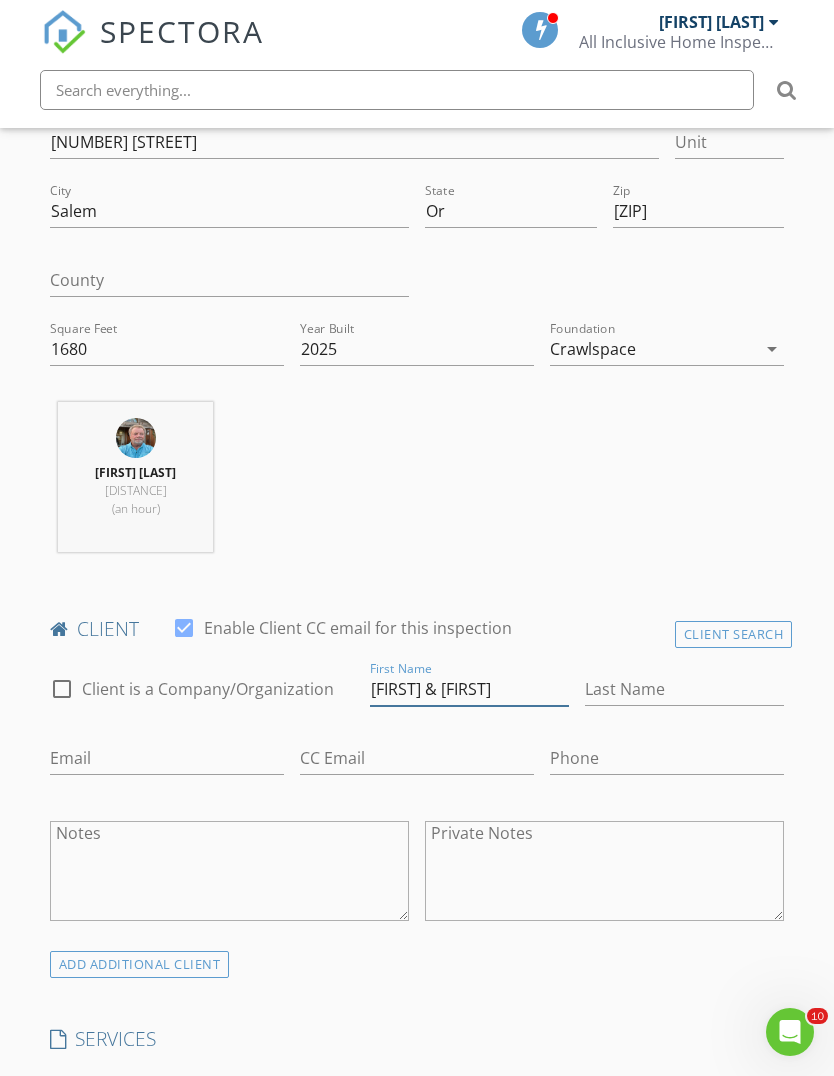 type on "Donte & Cristal" 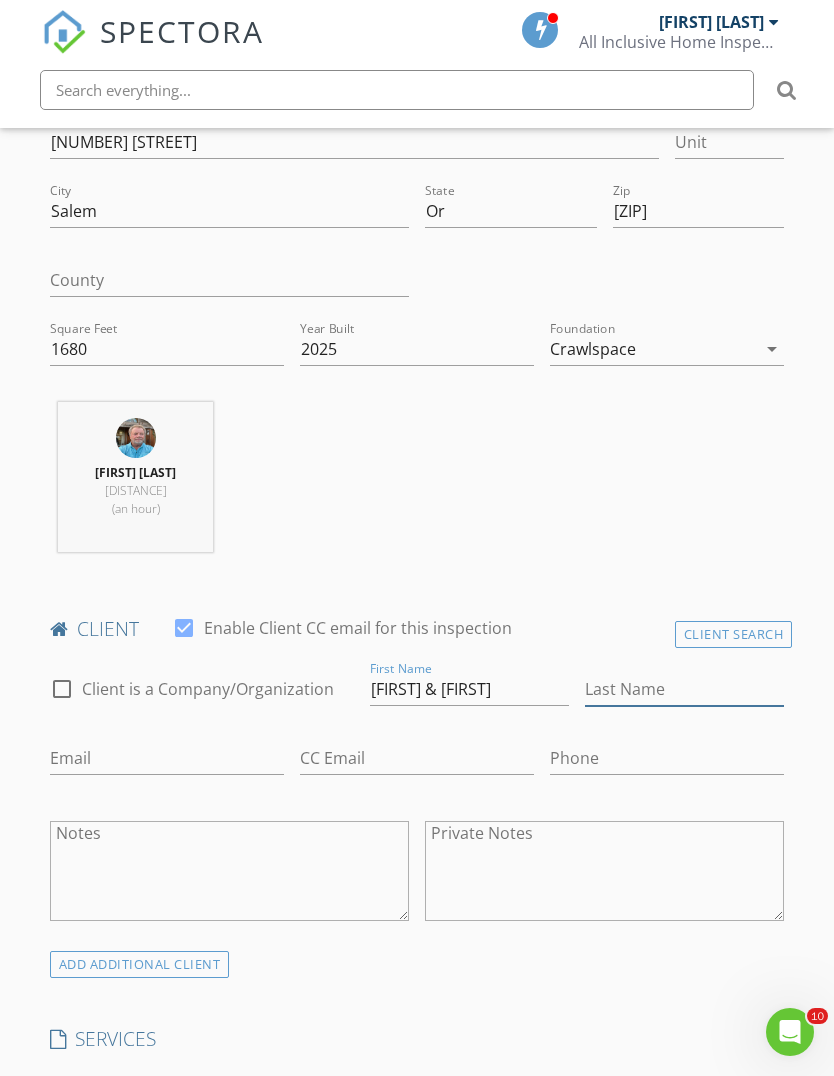 click on "Last Name" at bounding box center [684, 689] 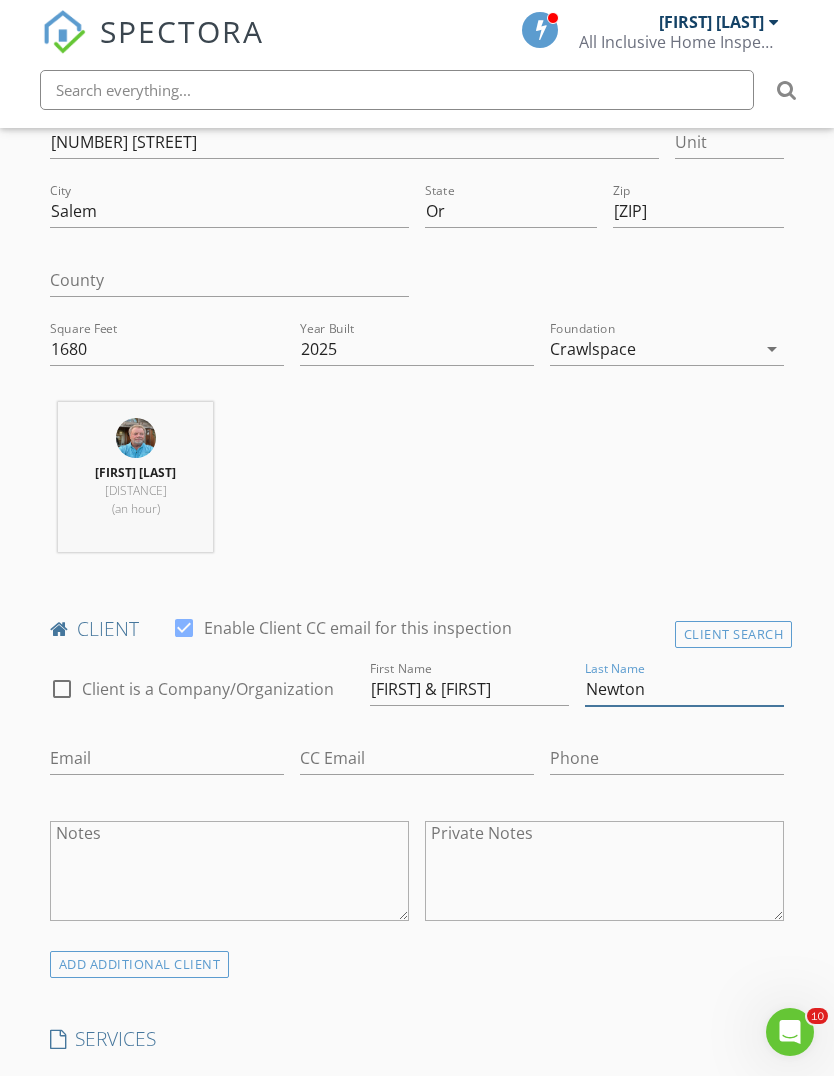 type on "Newton" 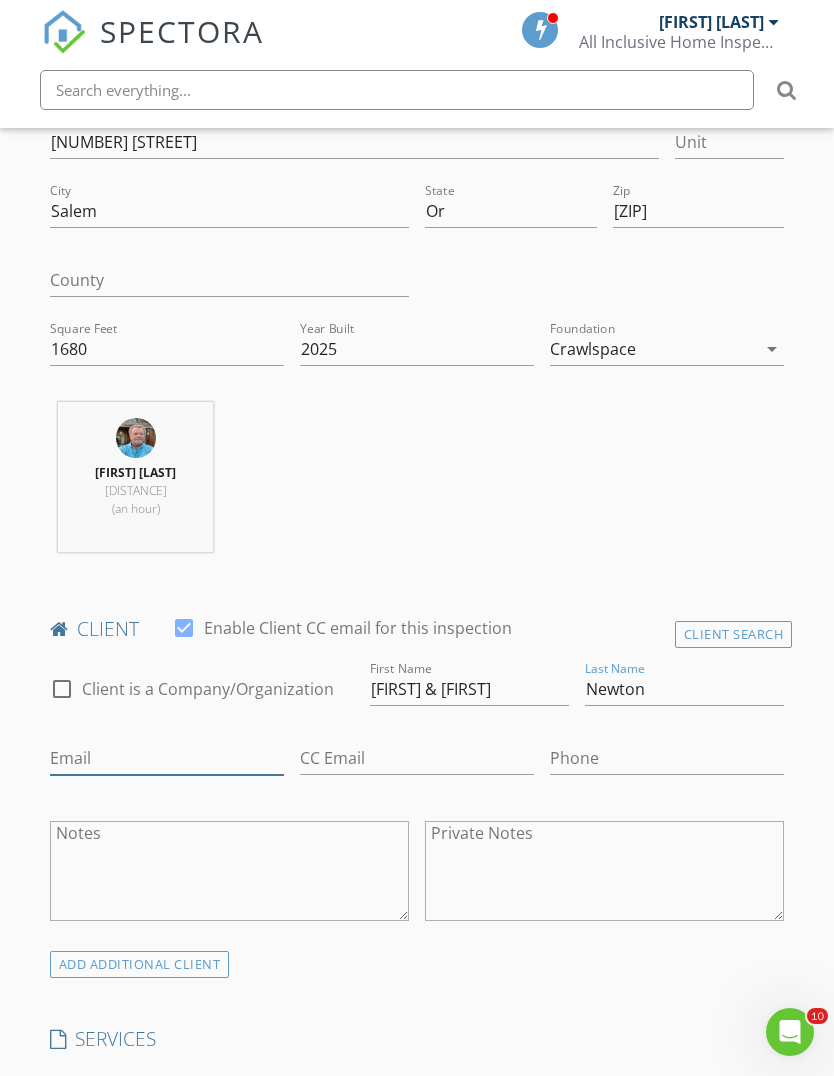click on "Email" at bounding box center (167, 758) 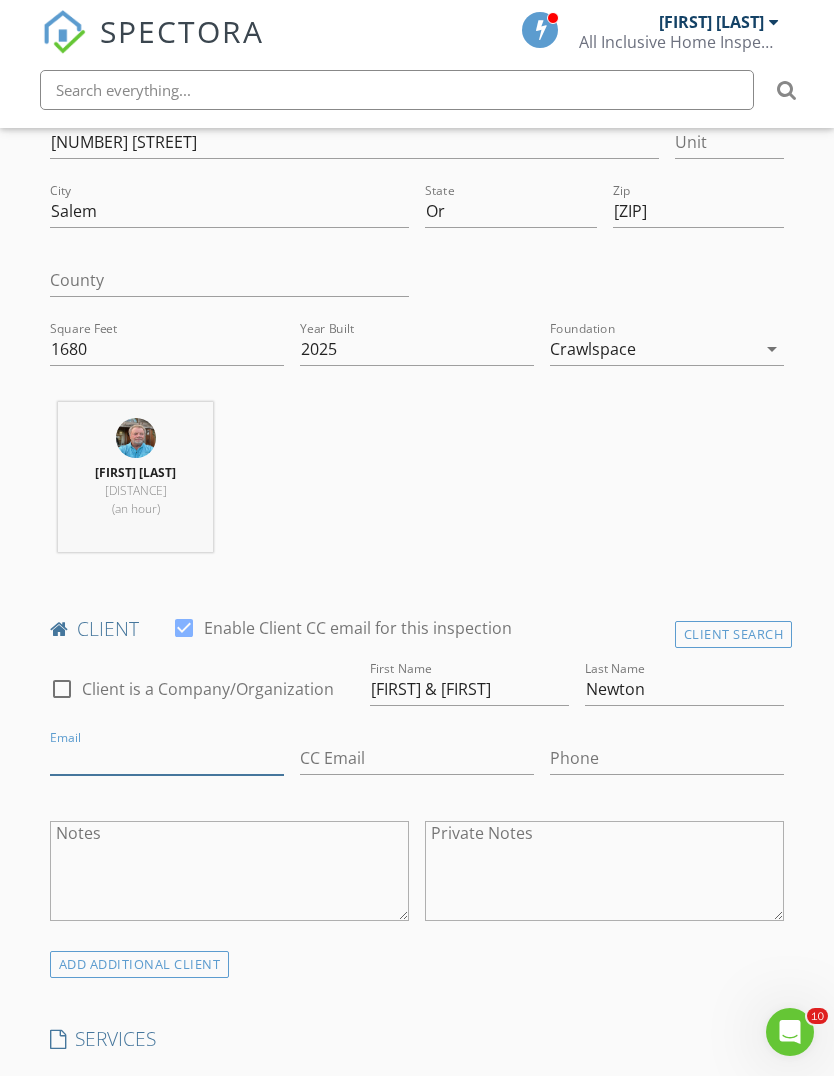 scroll, scrollTop: 652, scrollLeft: 0, axis: vertical 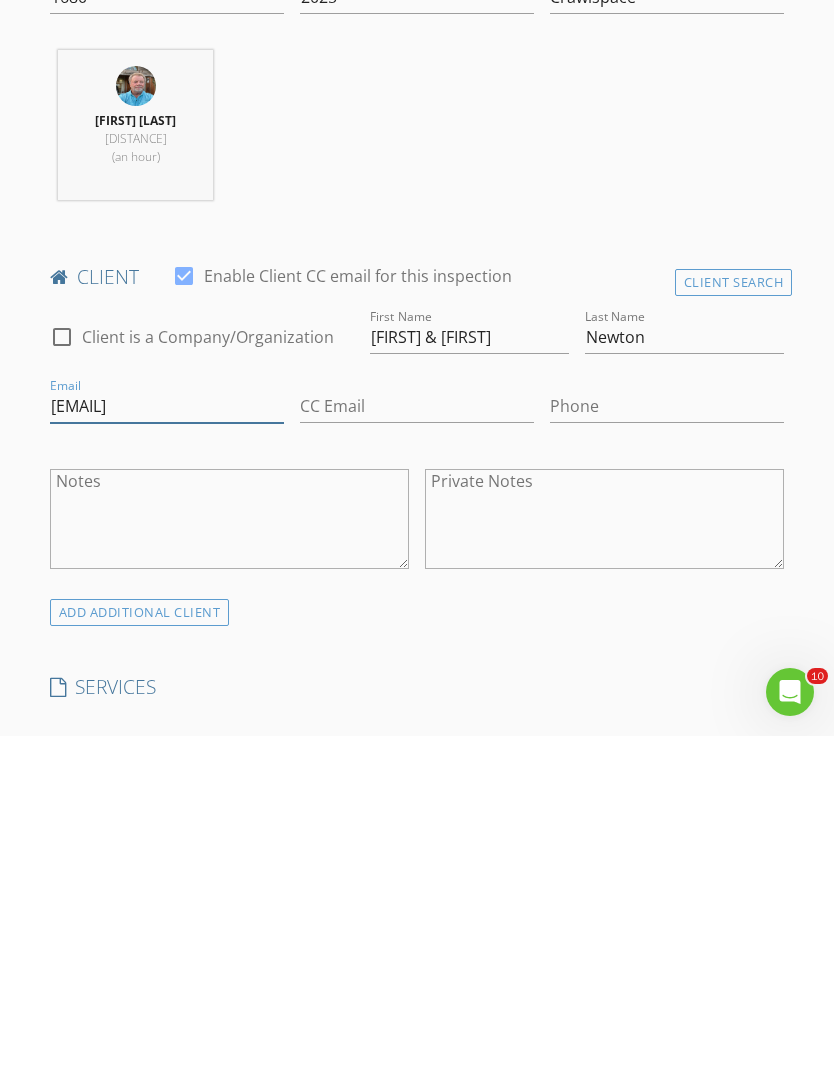 type on "dlndonte@gmail.com" 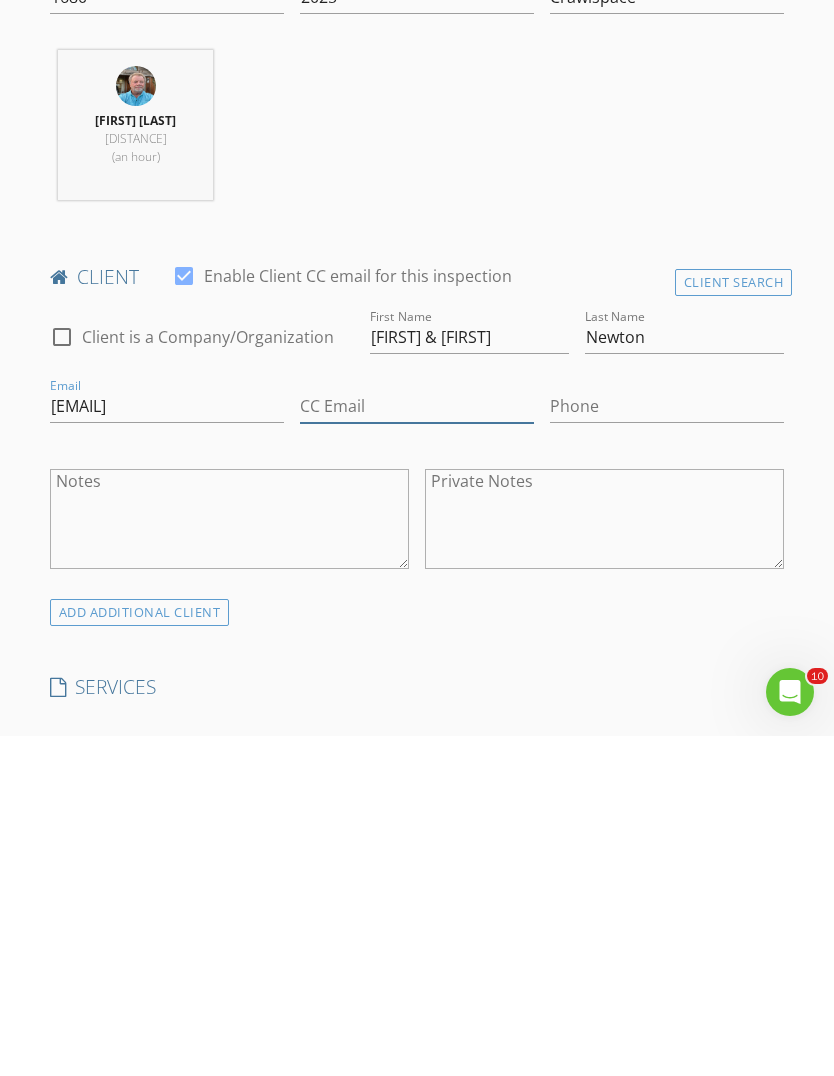 click on "CC Email" at bounding box center [417, 746] 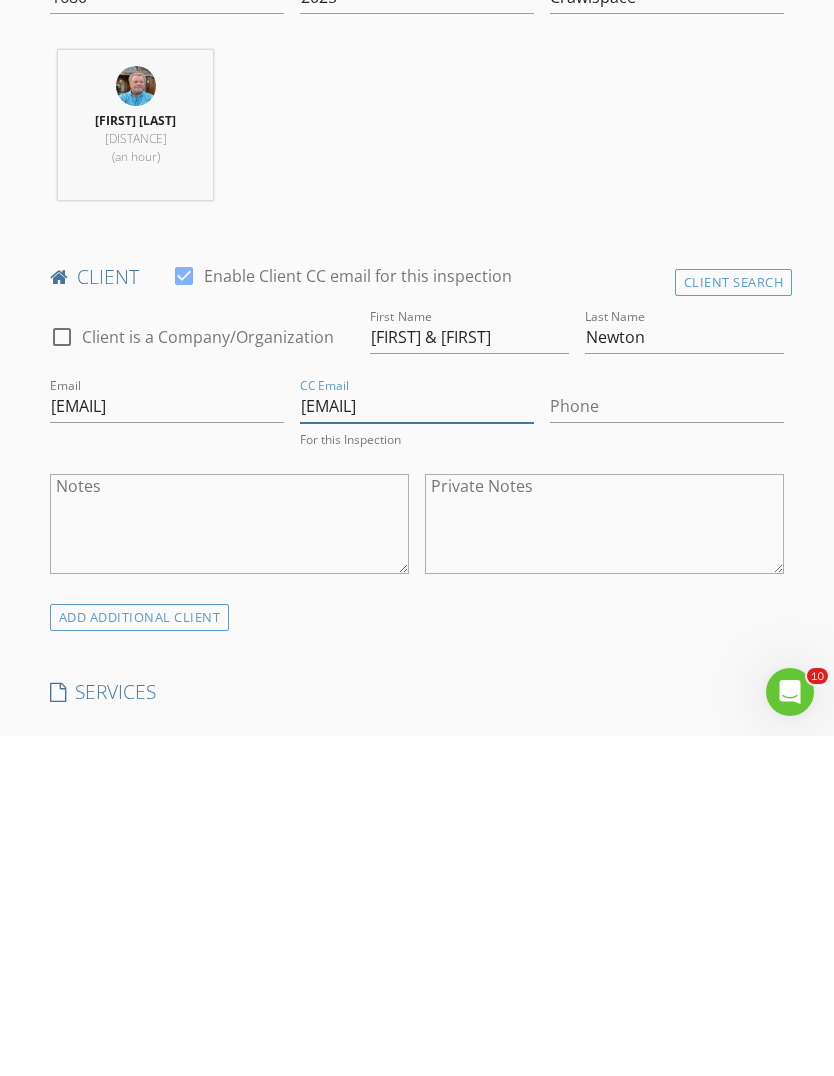 type on "cristal.newton12@gmail.com" 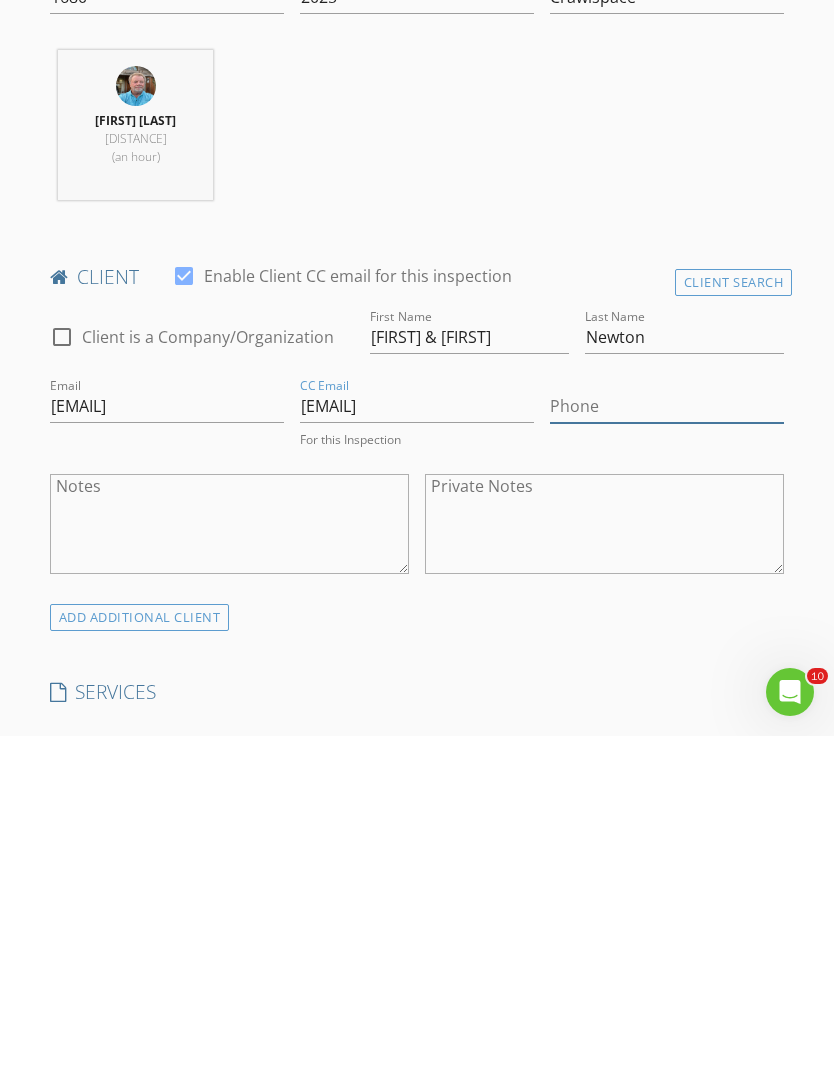 click on "Phone" at bounding box center (667, 746) 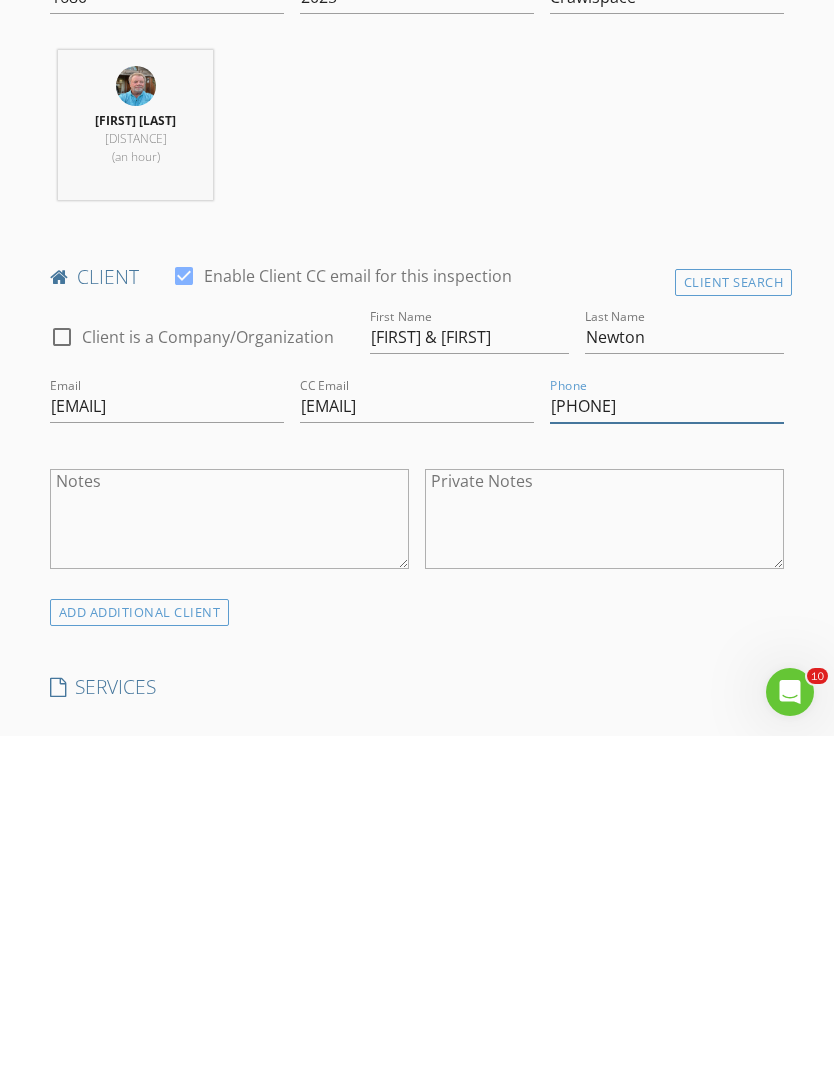 type on "971-283-2606" 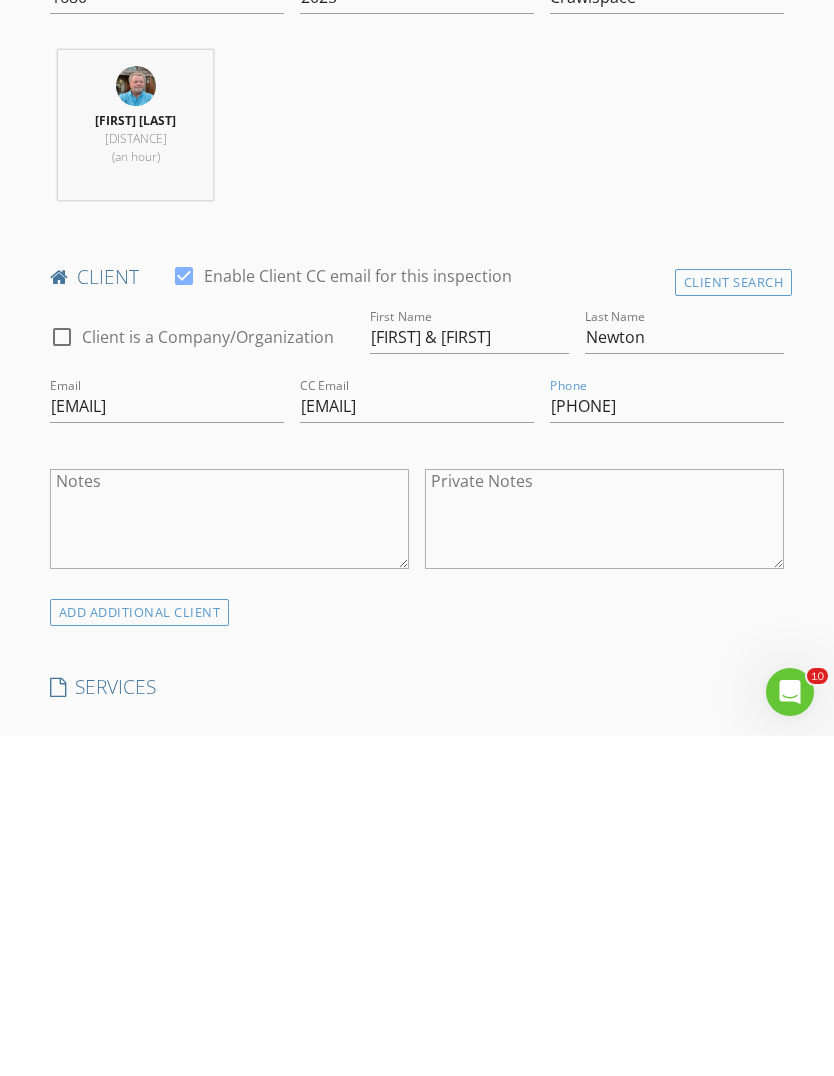 click at bounding box center (403, 1086) 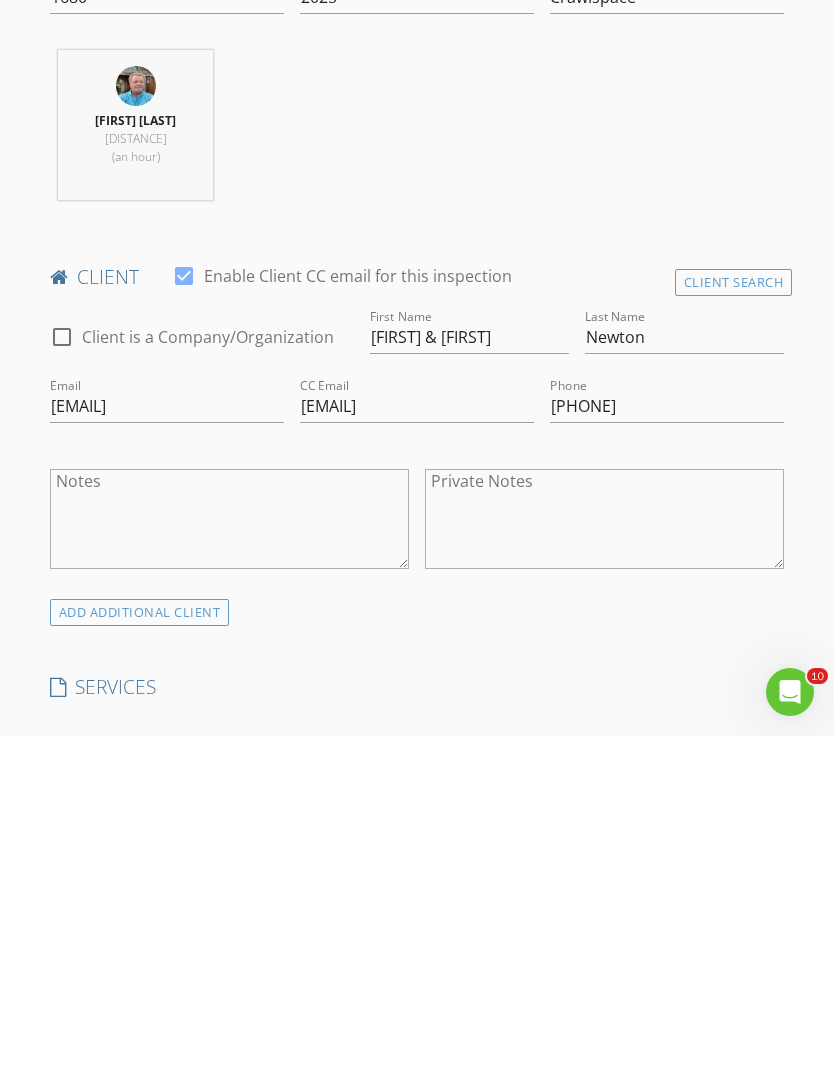 scroll, scrollTop: 992, scrollLeft: 0, axis: vertical 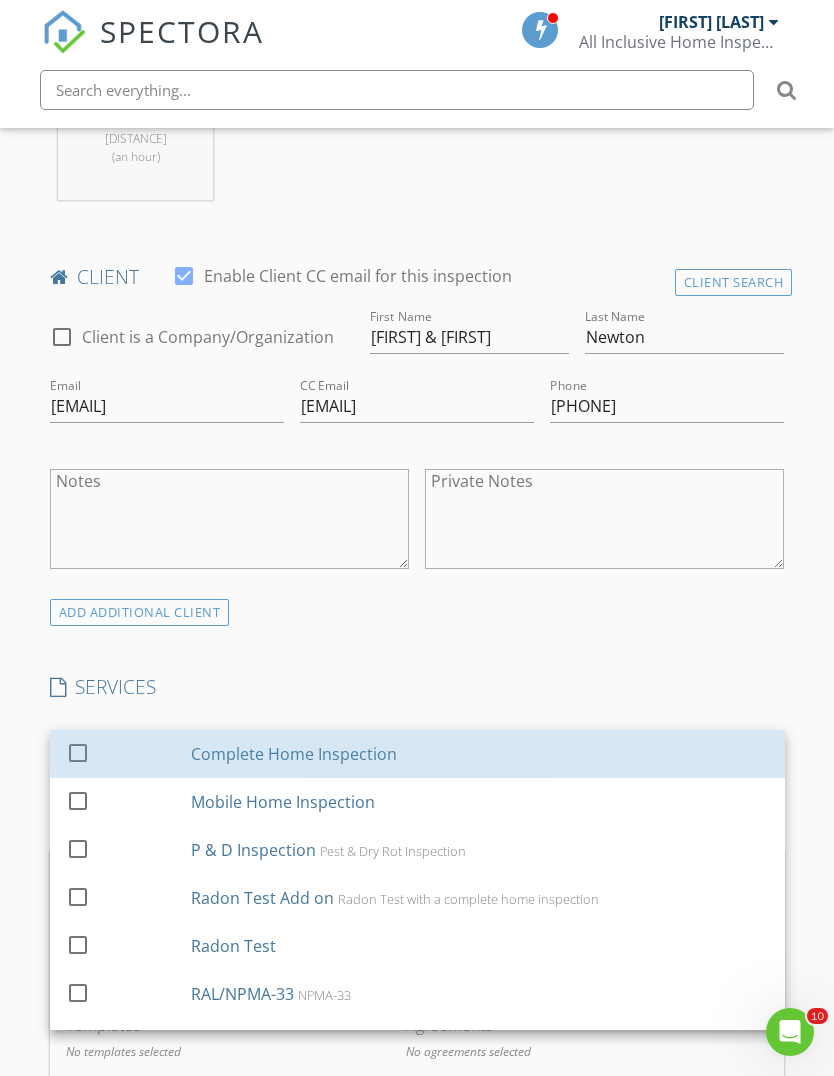 click on "Complete Home Inspection" at bounding box center [294, 754] 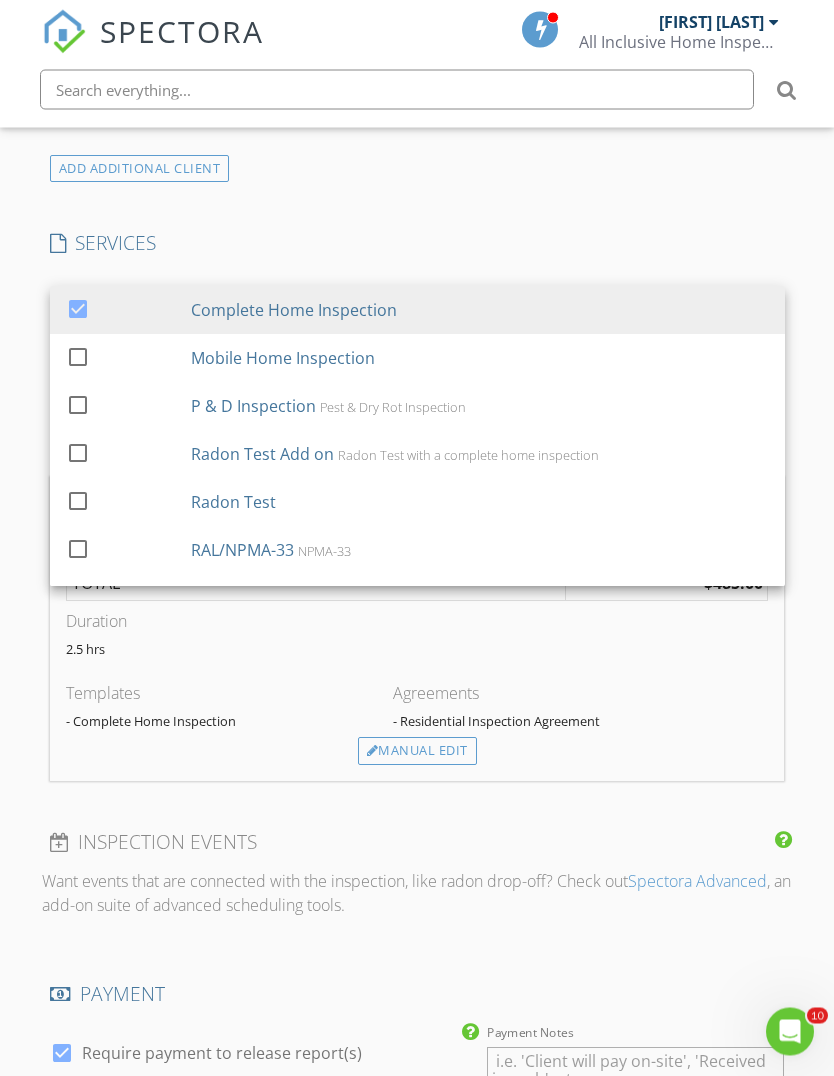 click on "2.5 hrs" at bounding box center [417, 658] 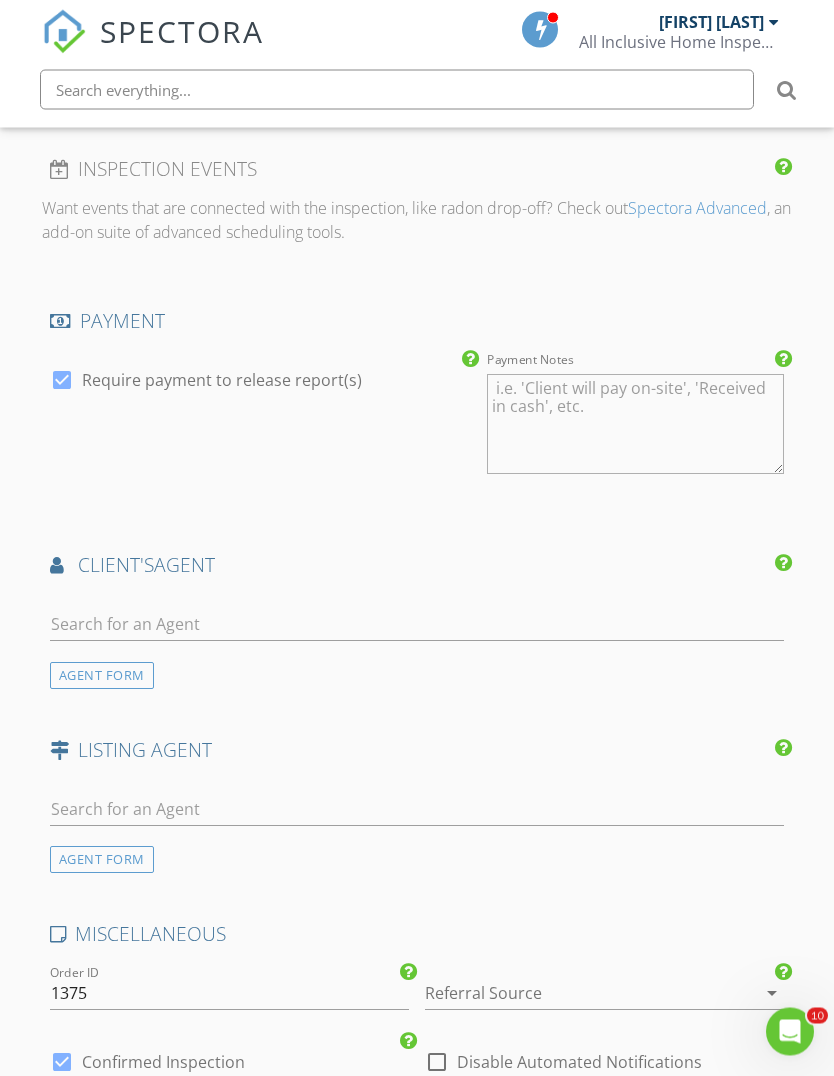 scroll, scrollTop: 2109, scrollLeft: 0, axis: vertical 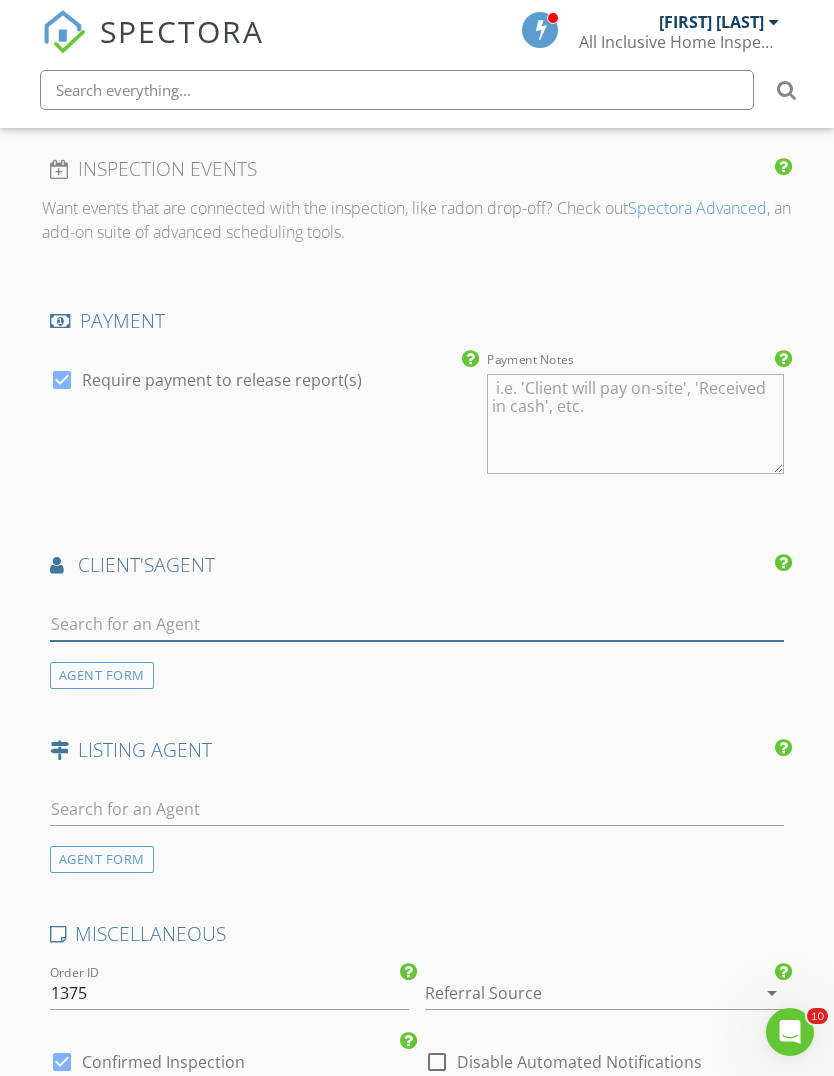click at bounding box center [417, 624] 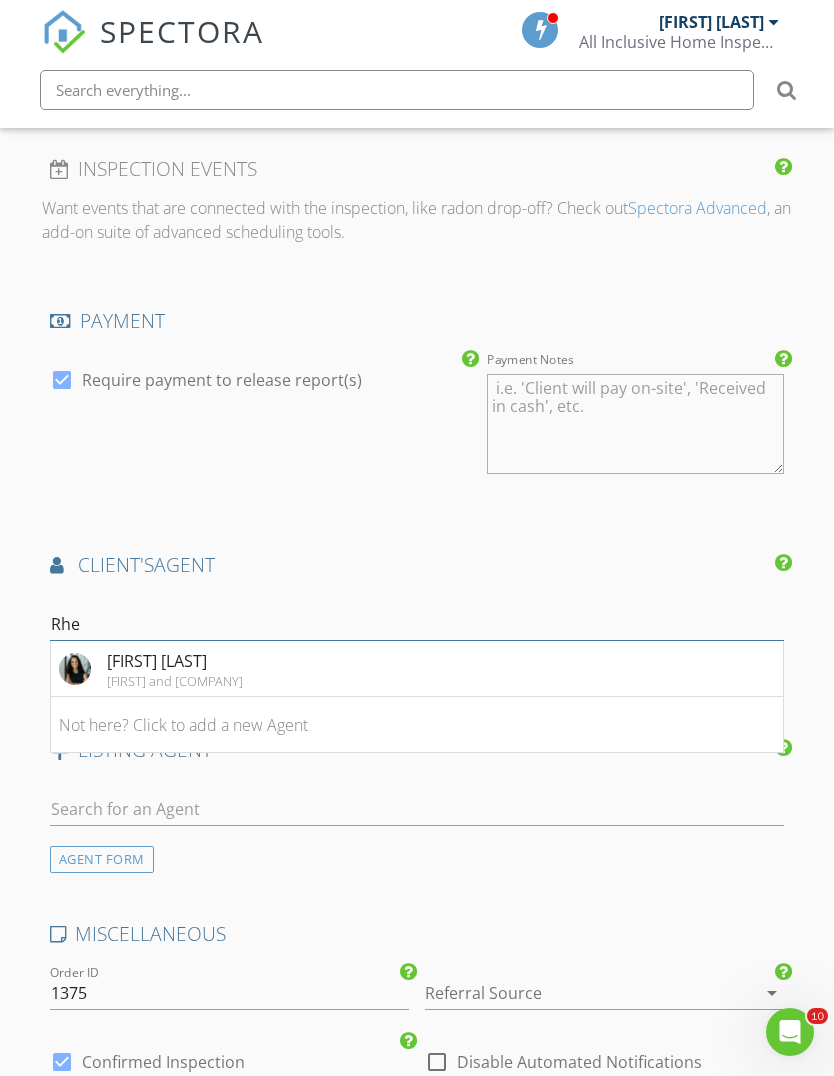 type on "Rheo" 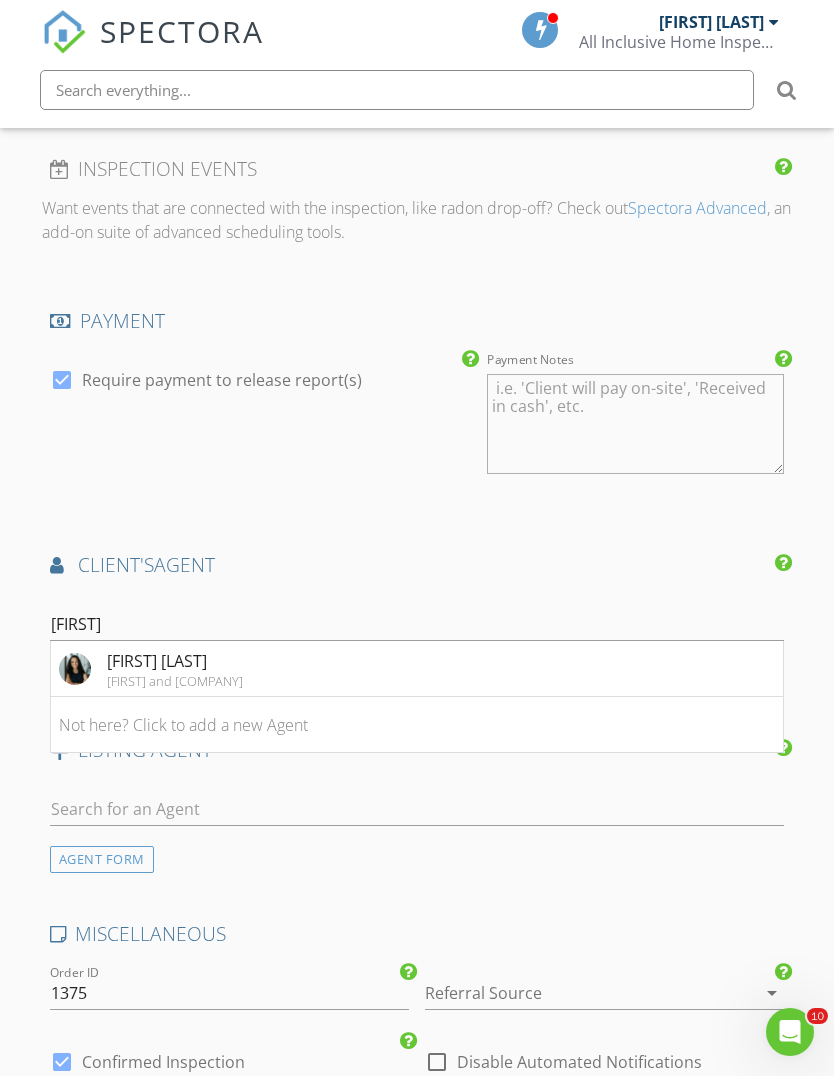 click on "Rheola Coy
Coy and Co" at bounding box center [417, 669] 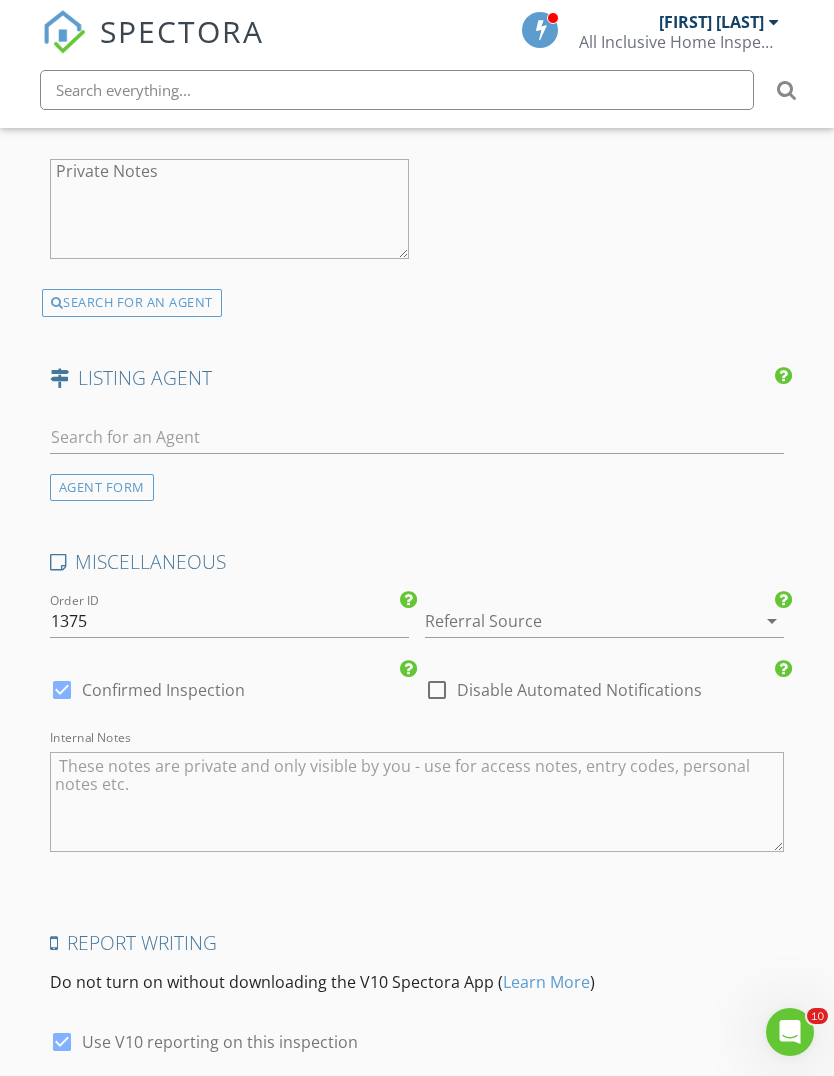 scroll, scrollTop: 2893, scrollLeft: 0, axis: vertical 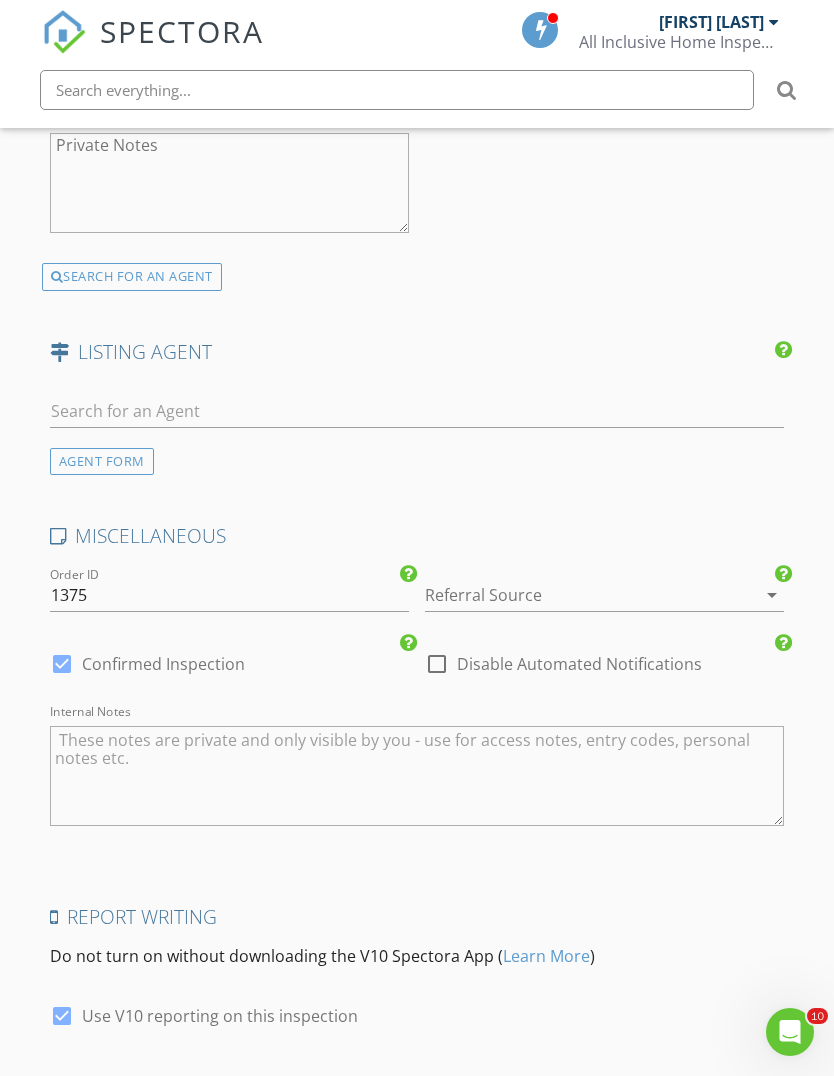 click at bounding box center [576, 595] 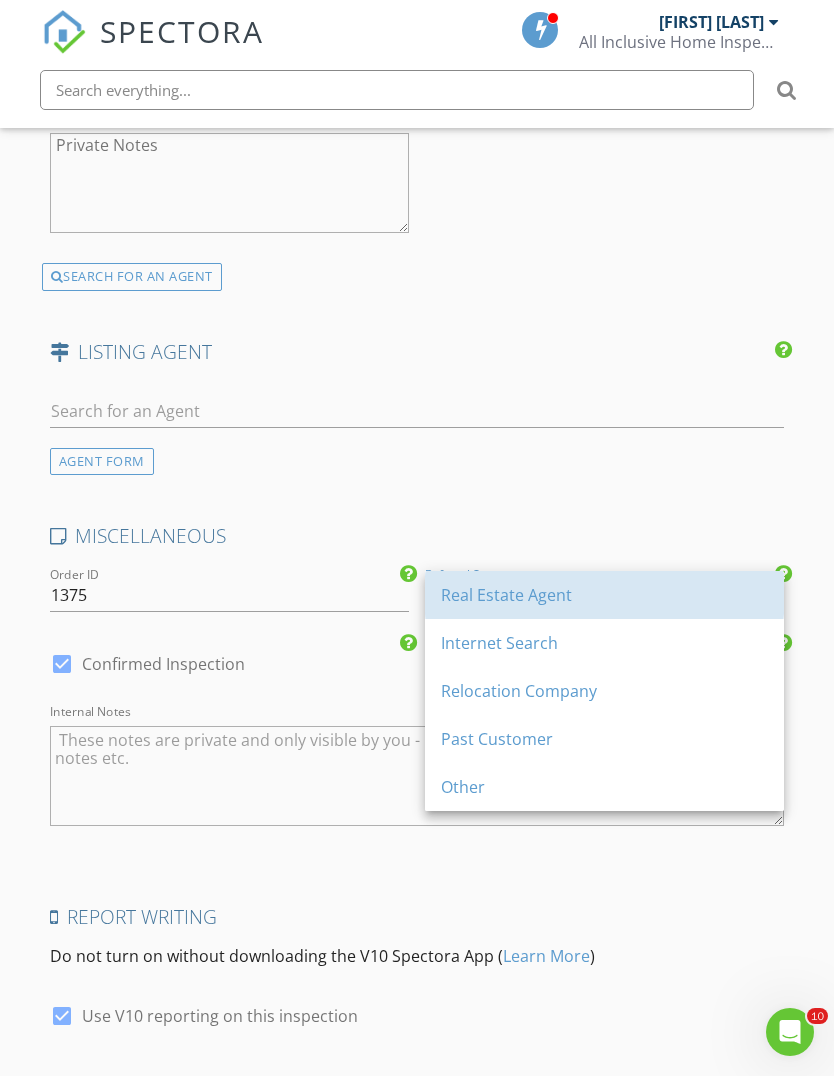 click on "Real Estate Agent" at bounding box center (604, 595) 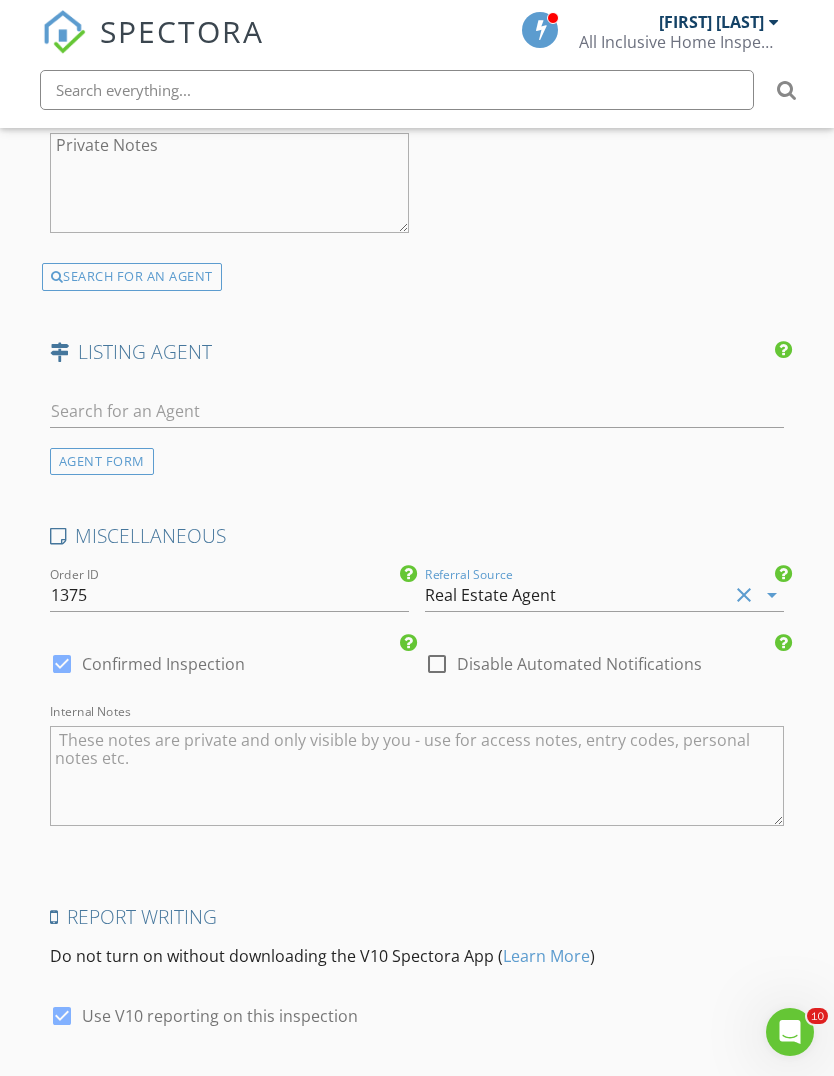 click on "INSPECTOR(S)
check_box   Reed Baxter   PRIMARY   Reed Baxter arrow_drop_down   check_box Reed Baxter specifically requested
Date/Time
08/12/2025 9:00 AM
Location
Address Search       Address 4897 Columbus Ave   Unit   City Salem   State Or   Zip 97301   County     Square Feet 1680   Year Built 2025   Foundation Crawlspace arrow_drop_down     Reed Baxter     66.4 miles     (an hour)
client
check_box Enable Client CC email for this inspection   Client Search     check_box_outline_blank Client is a Company/Organization     First Name Donte & Cristal   Last Name Newton   Email dlndonte@gmail.com   CC Email cristal.newton12@gmail.com   Phone 971-283-2606           Notes   Private Notes
ADD ADDITIONAL client
SERVICES
check_box   Complete Home Inspection    check_box_outline_blank" at bounding box center (417, -734) 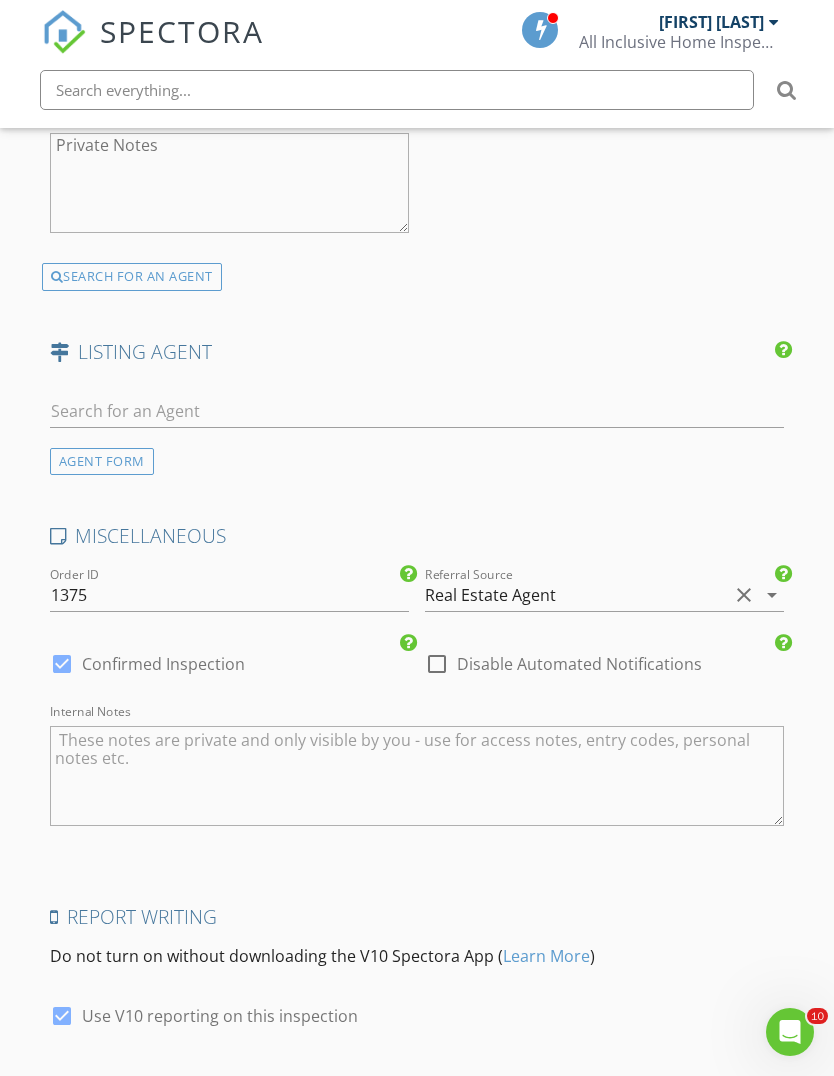 scroll, scrollTop: 2957, scrollLeft: 0, axis: vertical 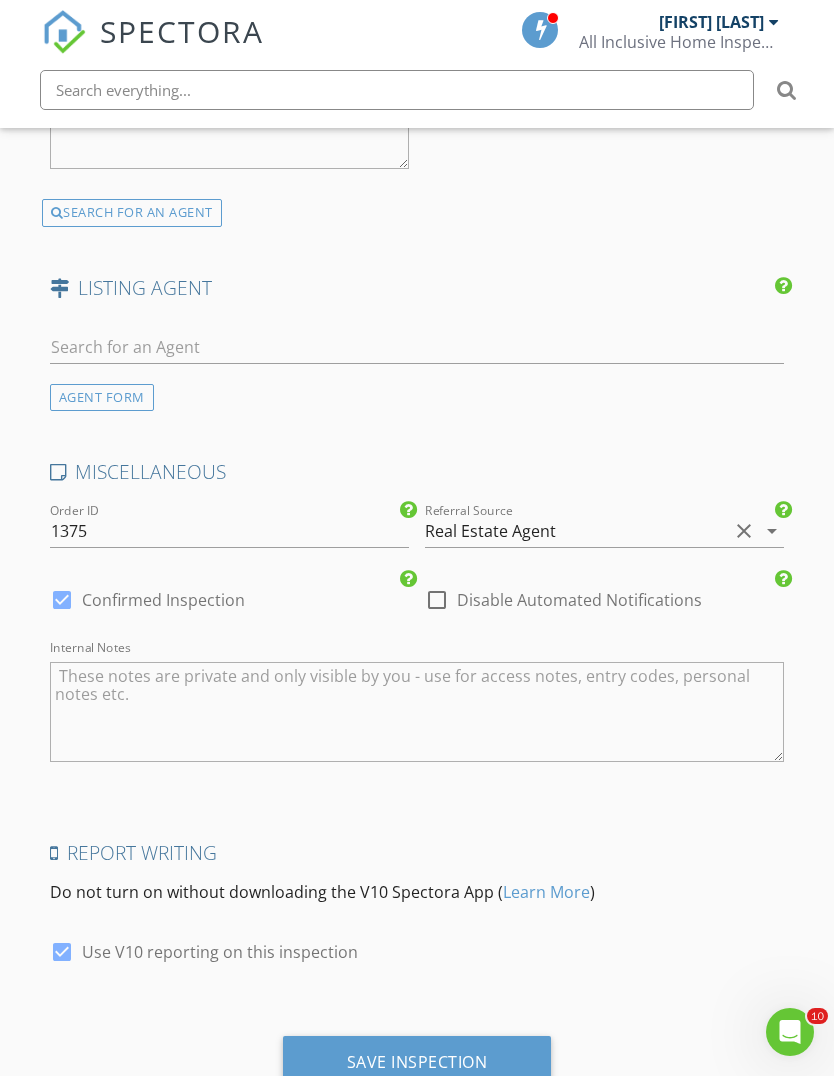 click on "Save Inspection" at bounding box center [417, 1062] 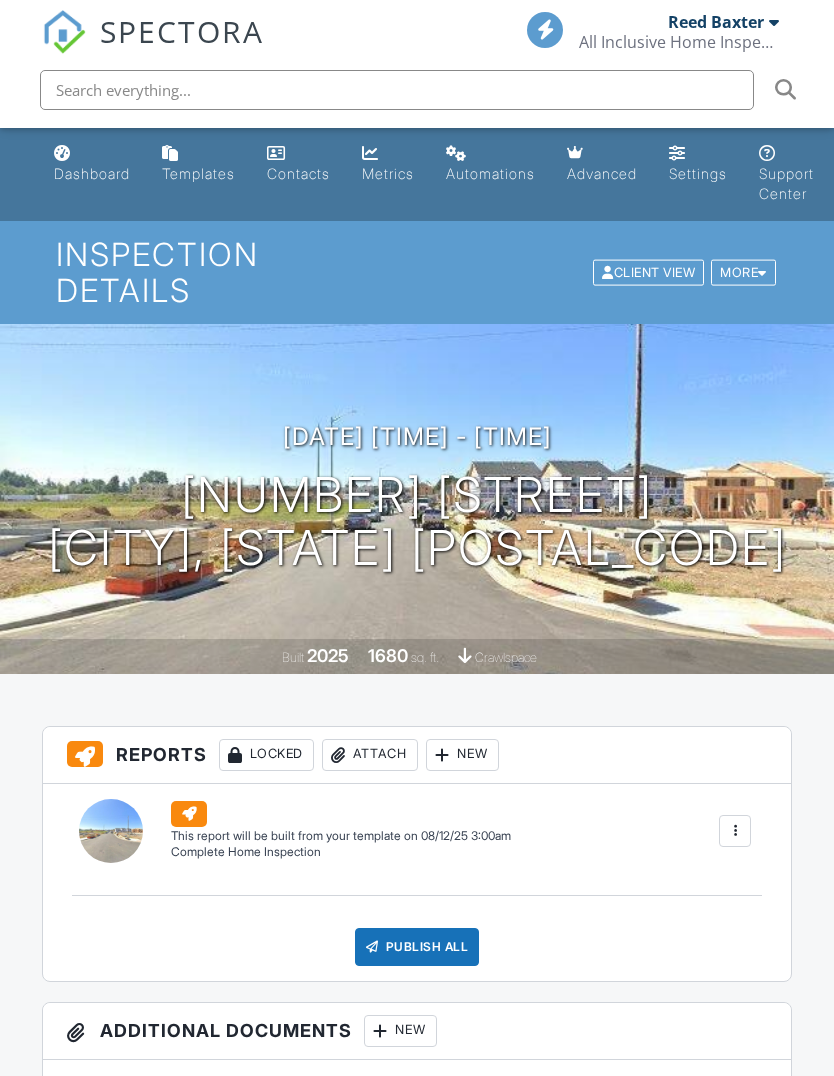 scroll, scrollTop: 0, scrollLeft: 0, axis: both 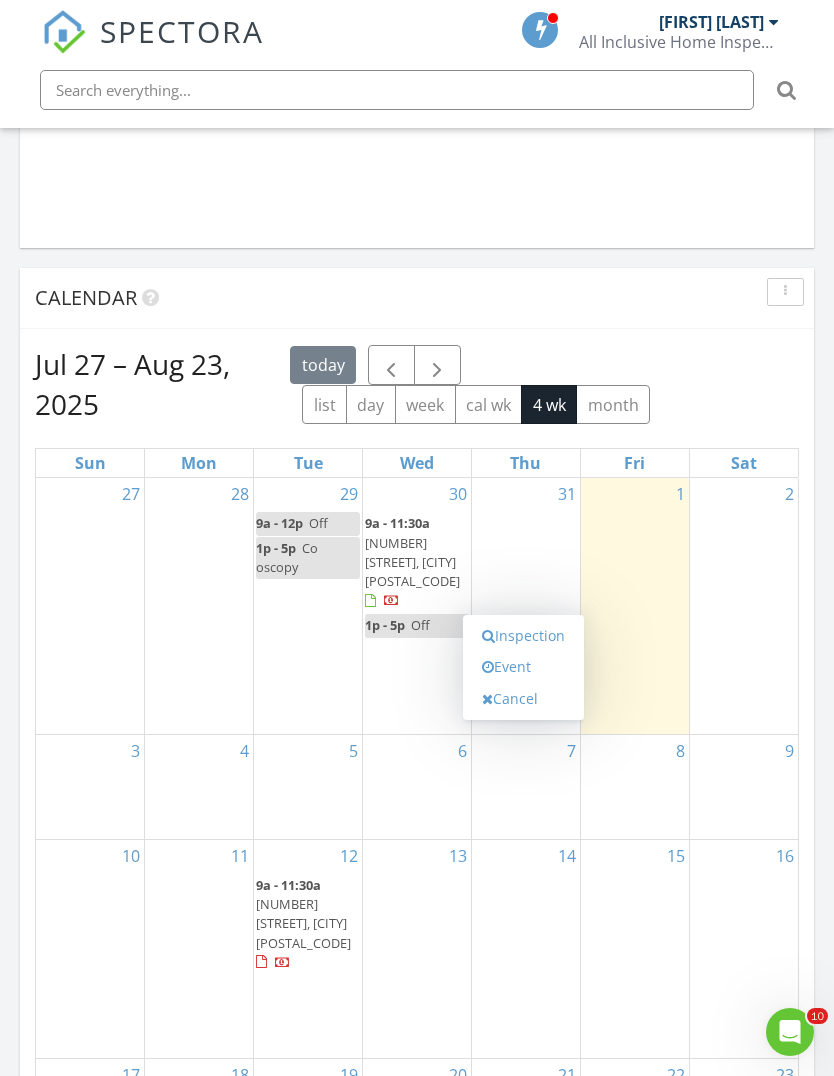 click on "Event" at bounding box center (523, 667) 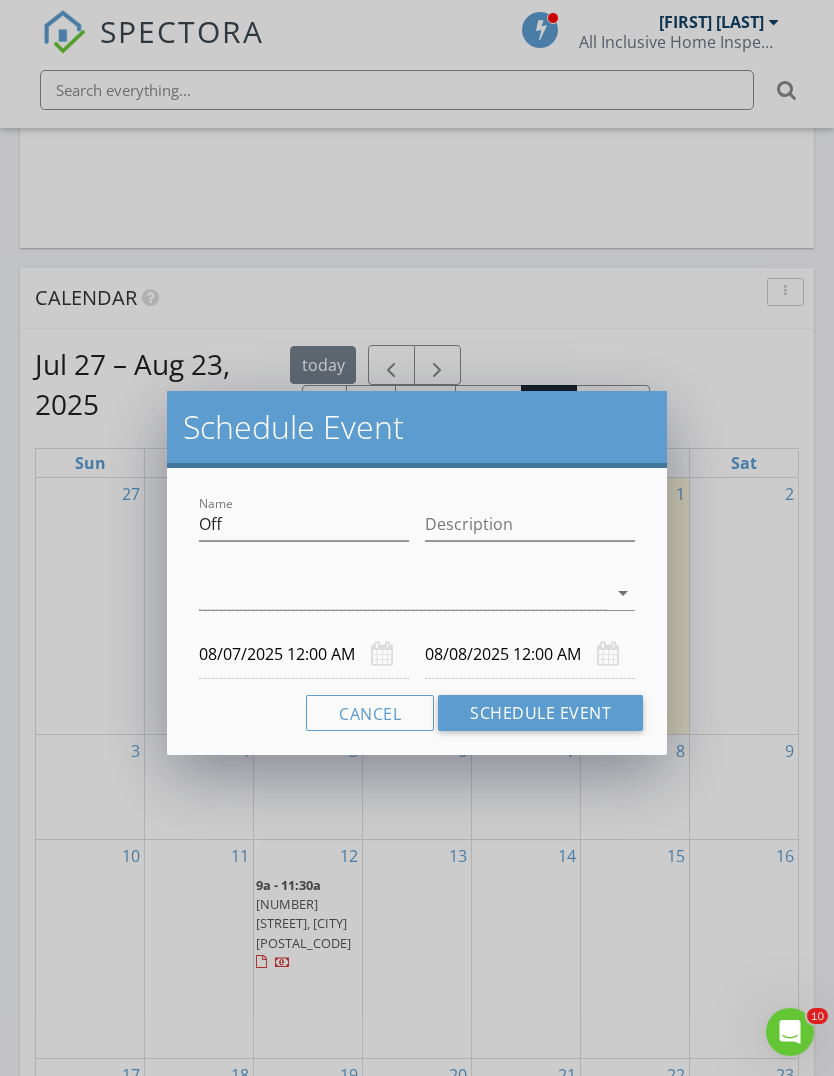 click at bounding box center [403, 593] 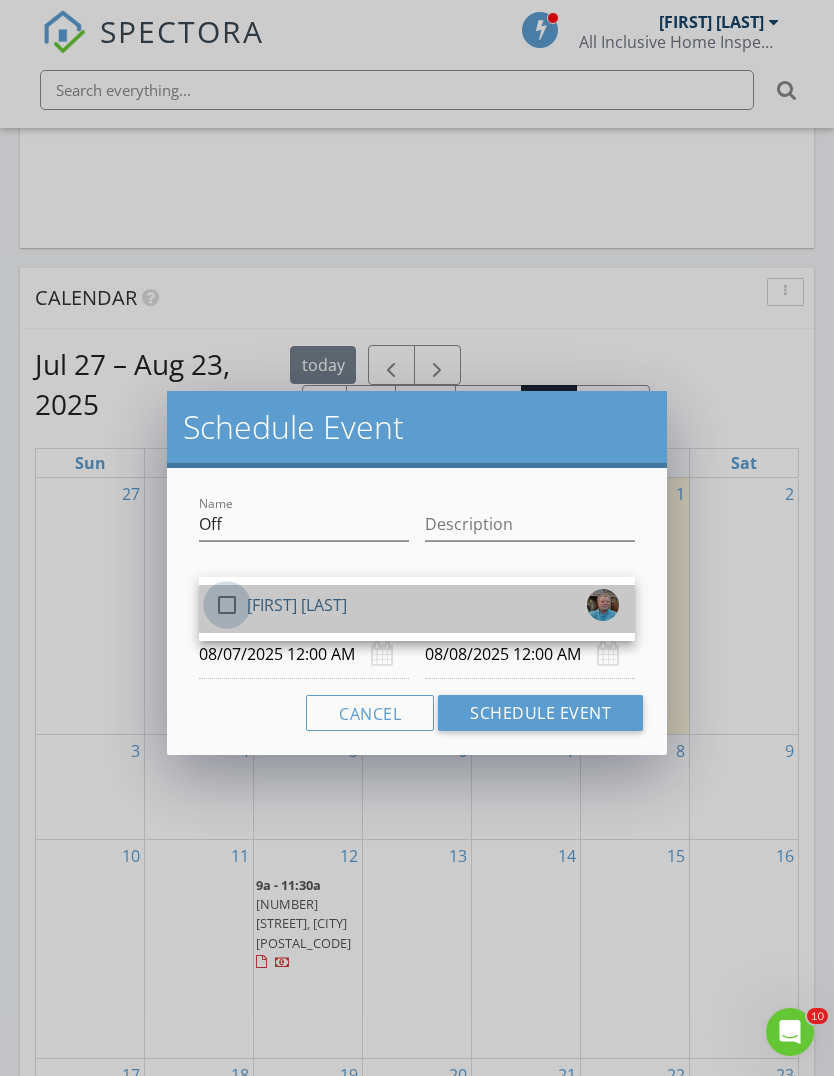 click at bounding box center [227, 605] 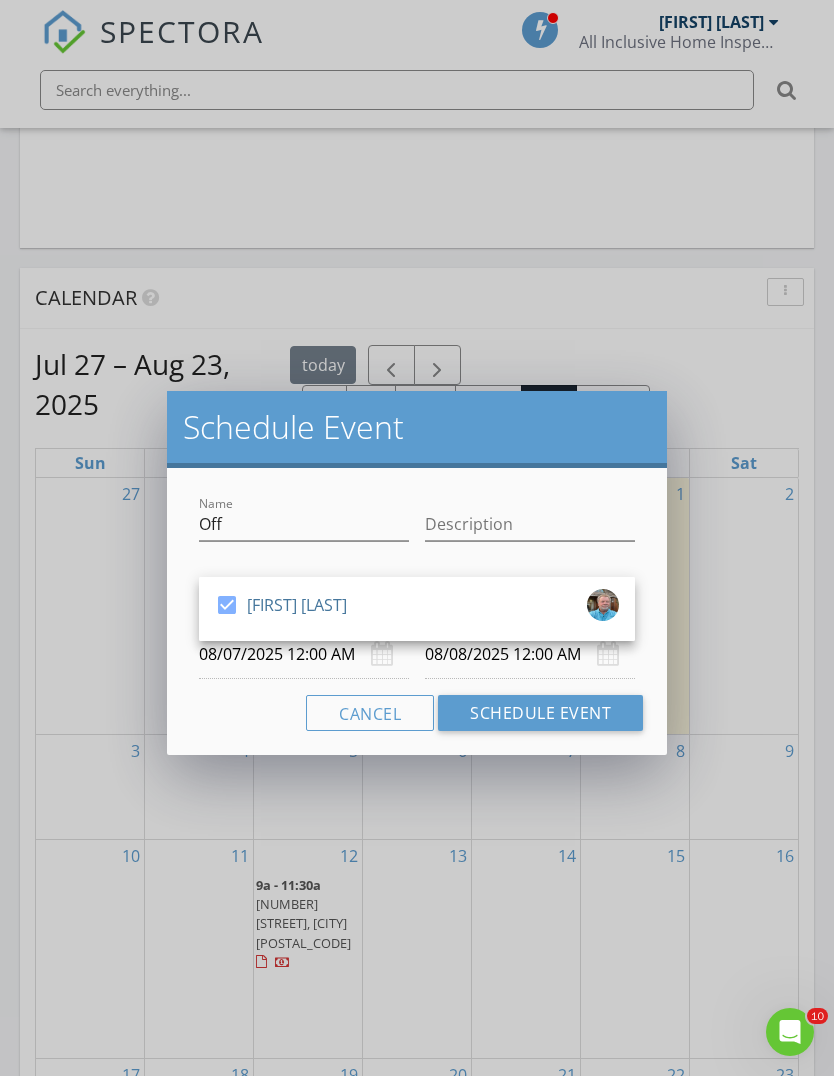 click on "08/07/2025 12:00 AM" at bounding box center [304, 654] 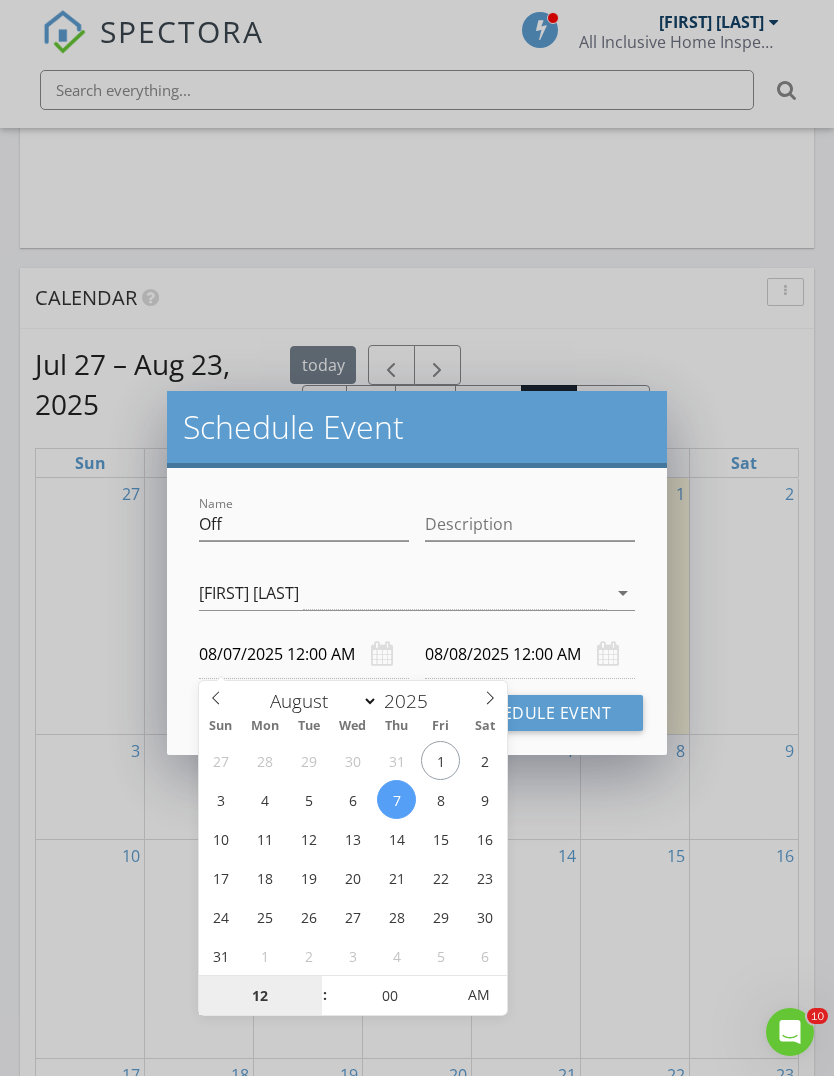 click on "12" at bounding box center (260, 996) 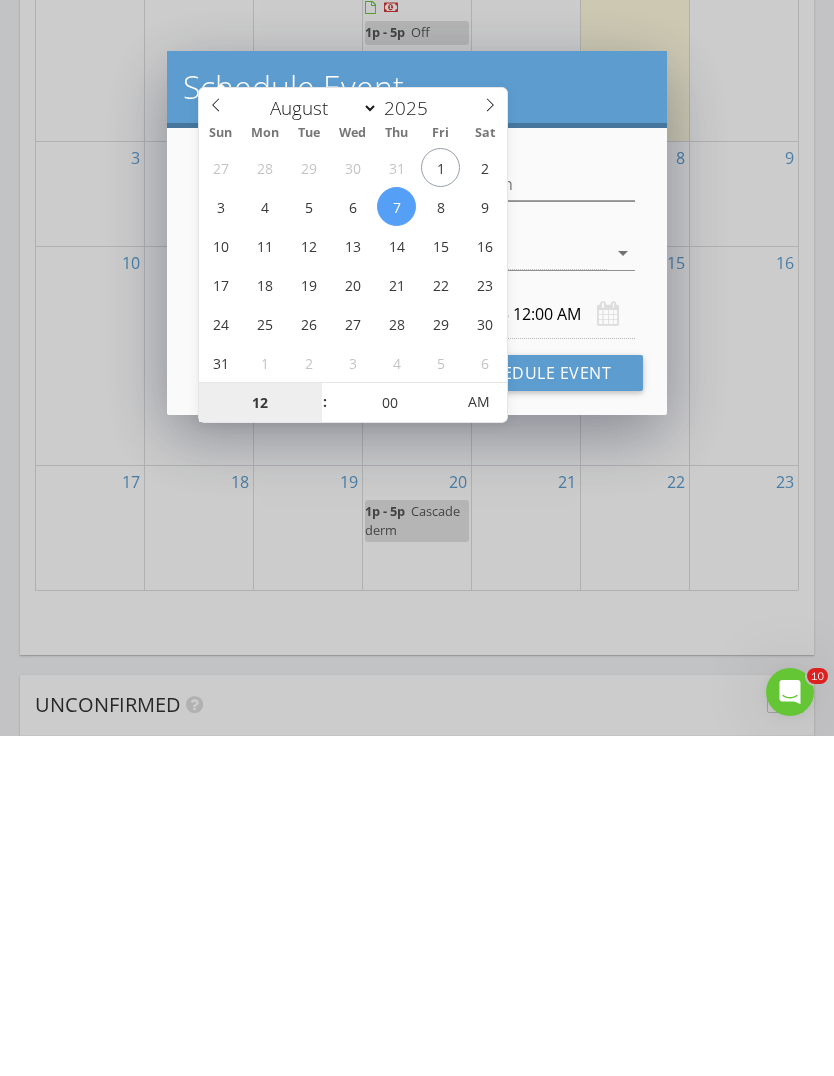 click on "12" at bounding box center (260, 743) 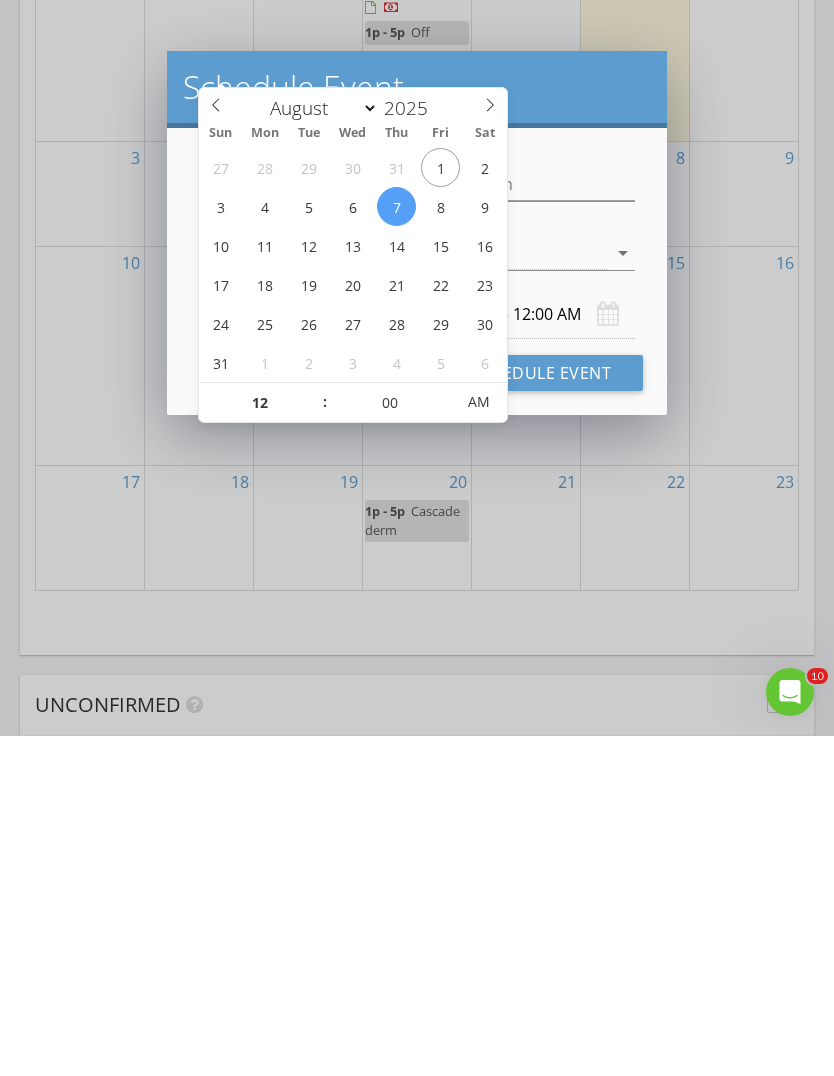 click at bounding box center [315, 733] 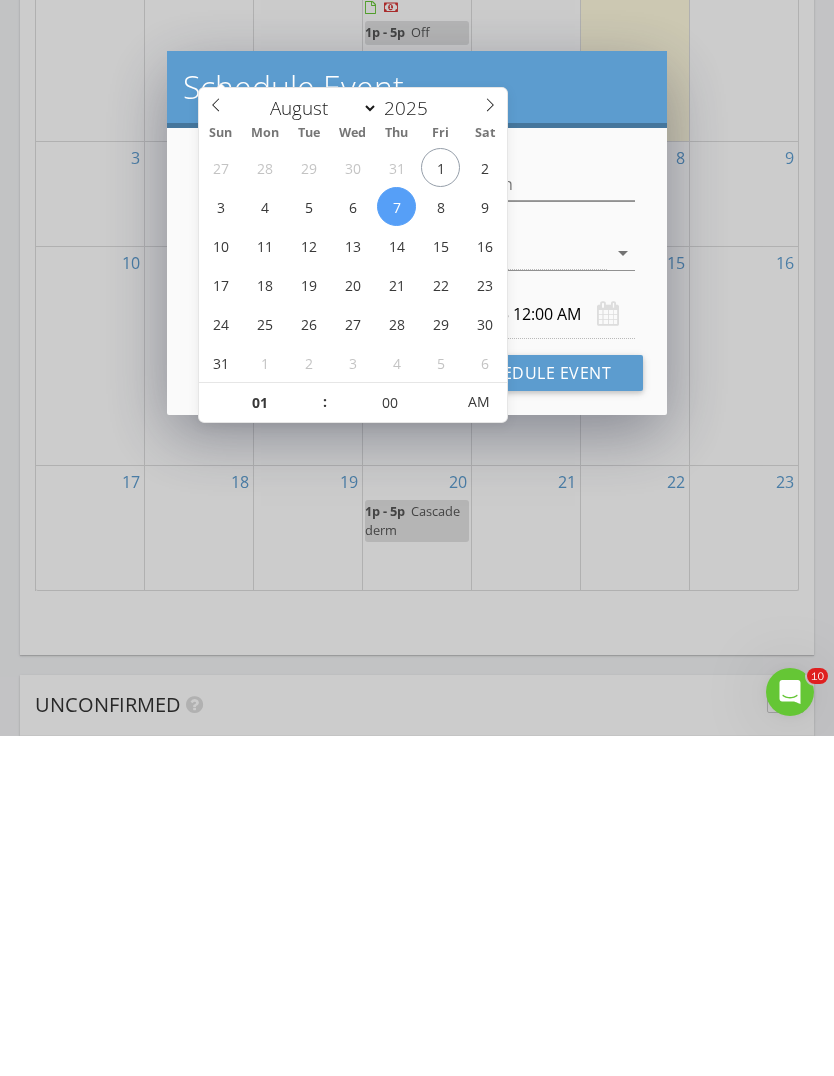 scroll, scrollTop: 2509, scrollLeft: 0, axis: vertical 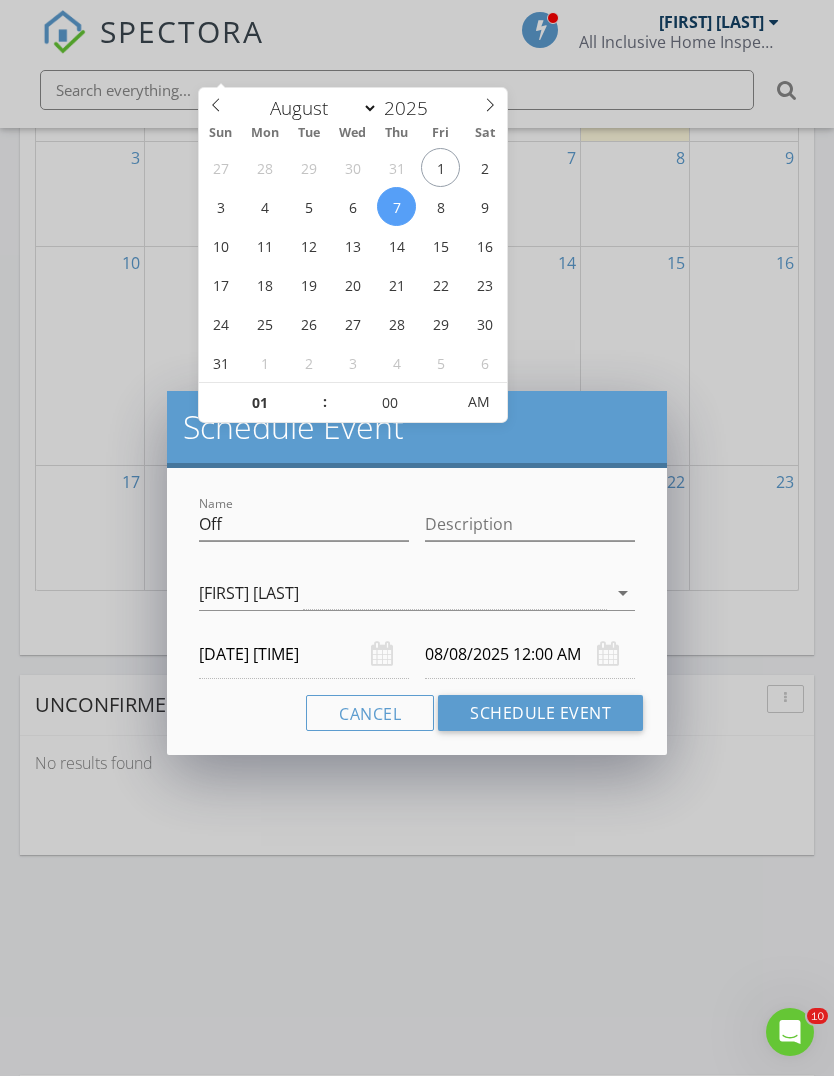 type on "08/08/2025 1:00 AM" 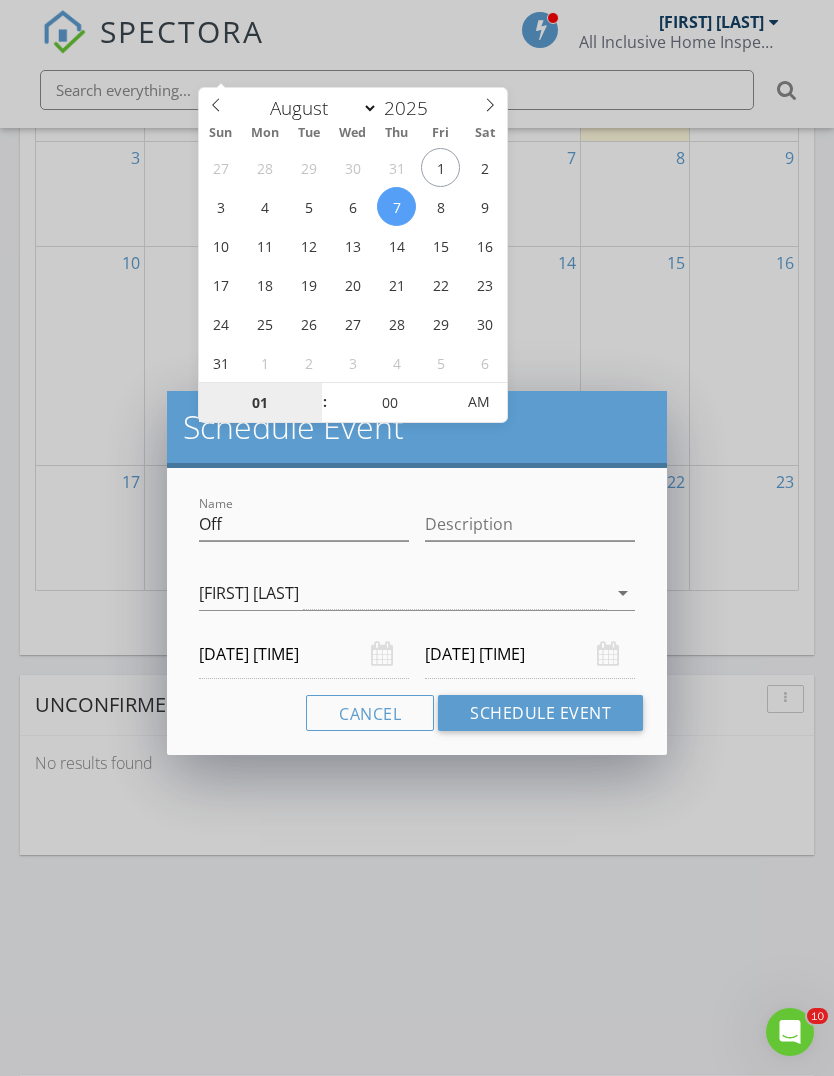 click on "01" at bounding box center (260, 403) 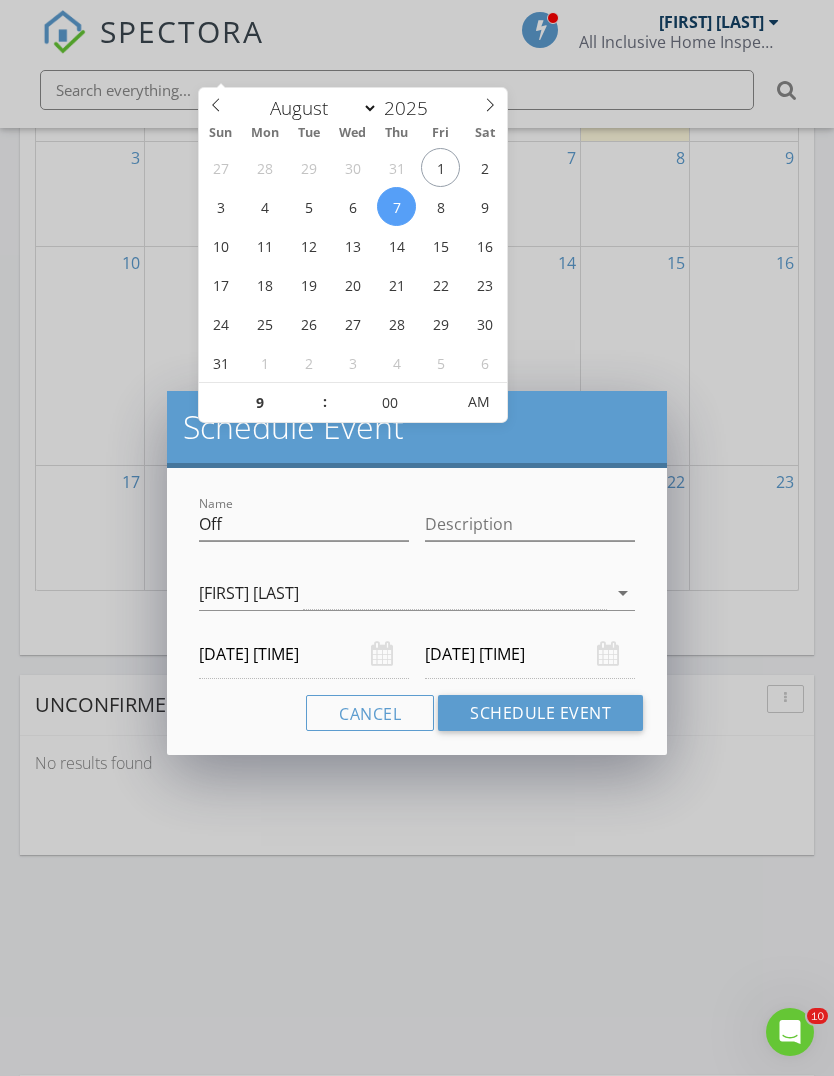 click on "08/08/2025 1:00 AM" at bounding box center [530, 654] 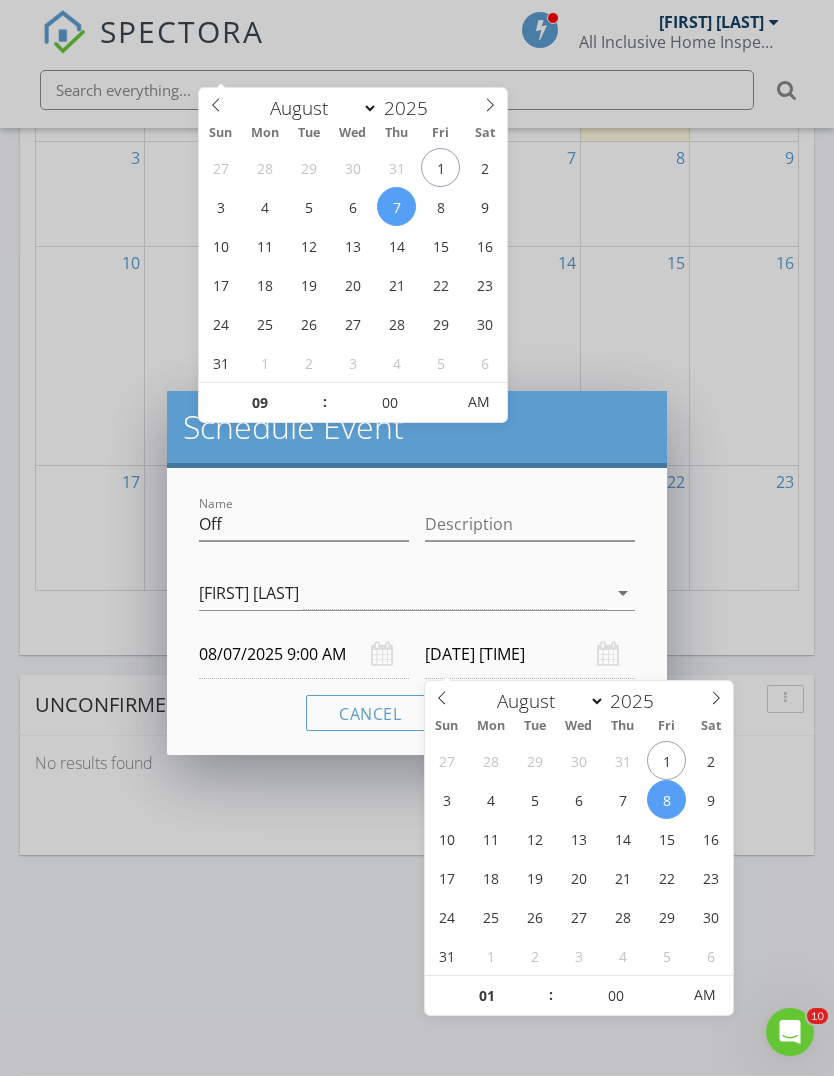 type on "09" 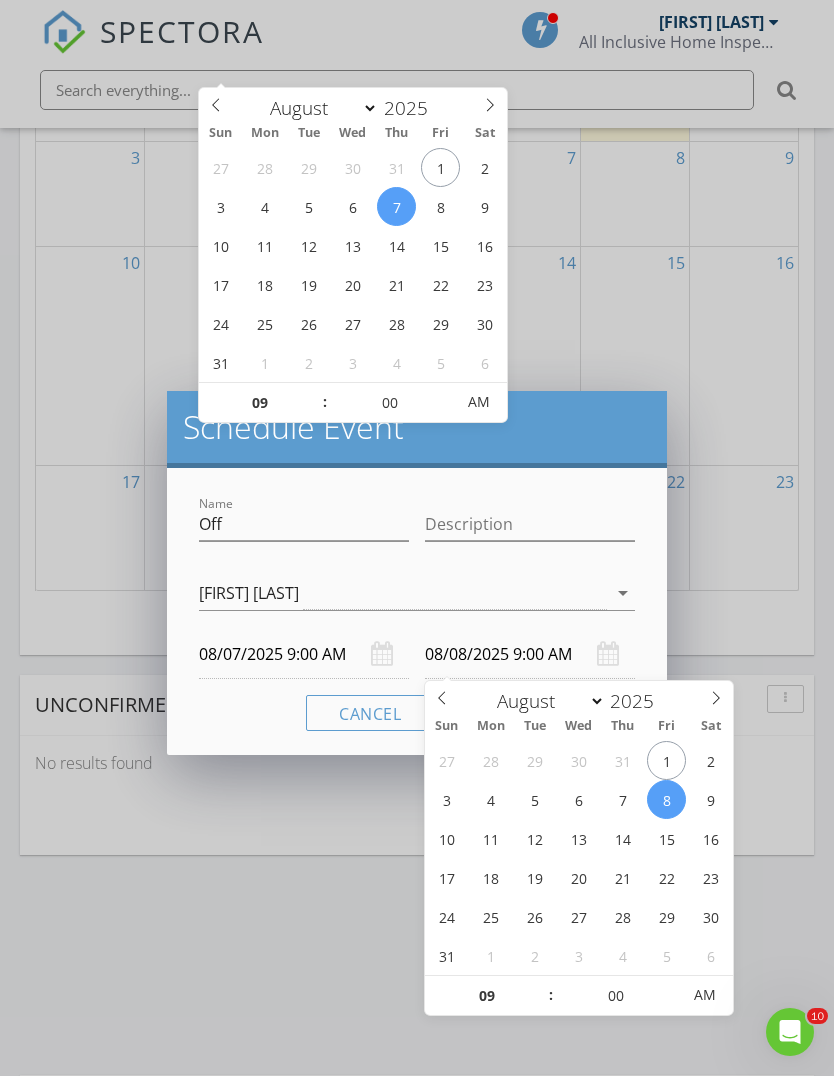 click on "08/08/2025 9:00 AM" at bounding box center [530, 654] 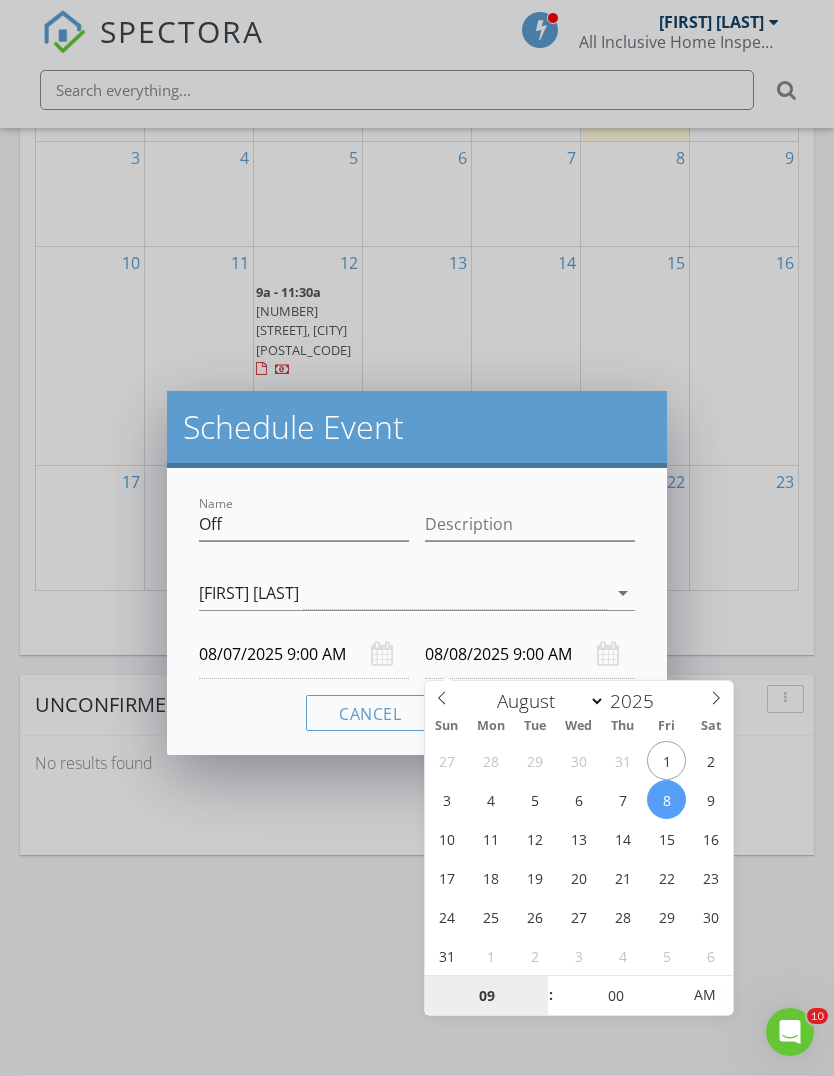 click on "09" at bounding box center [486, 996] 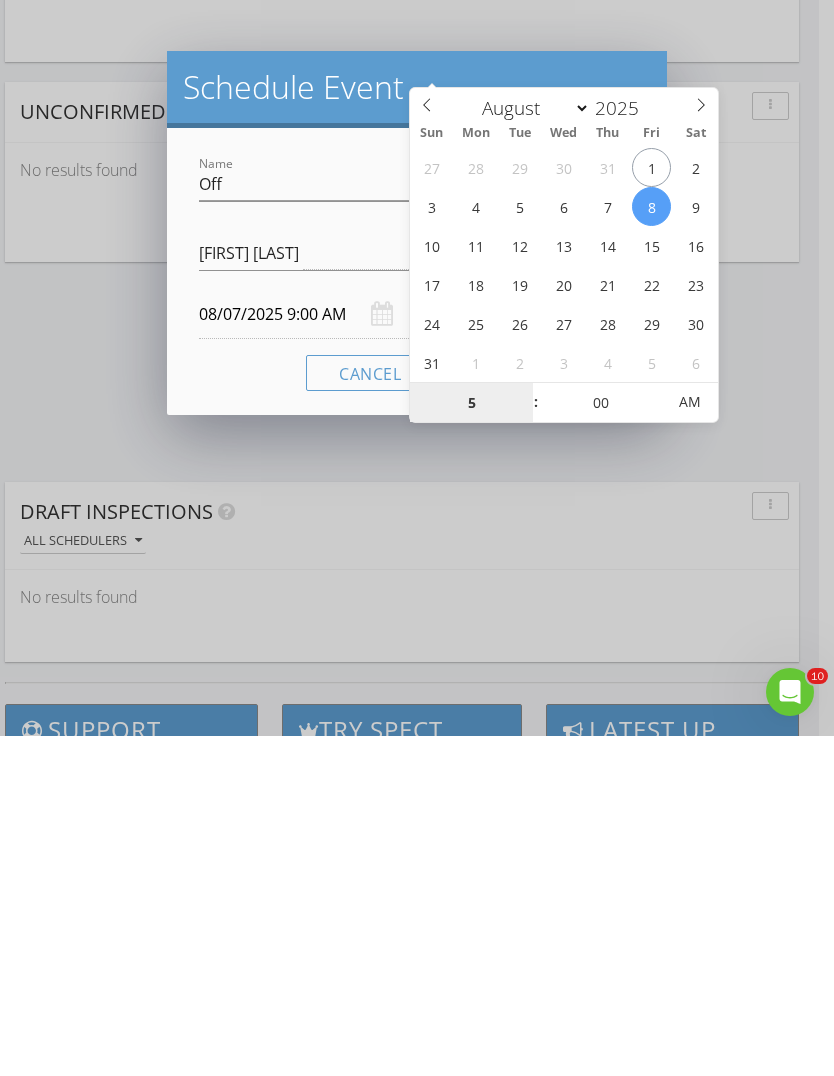 type on "05" 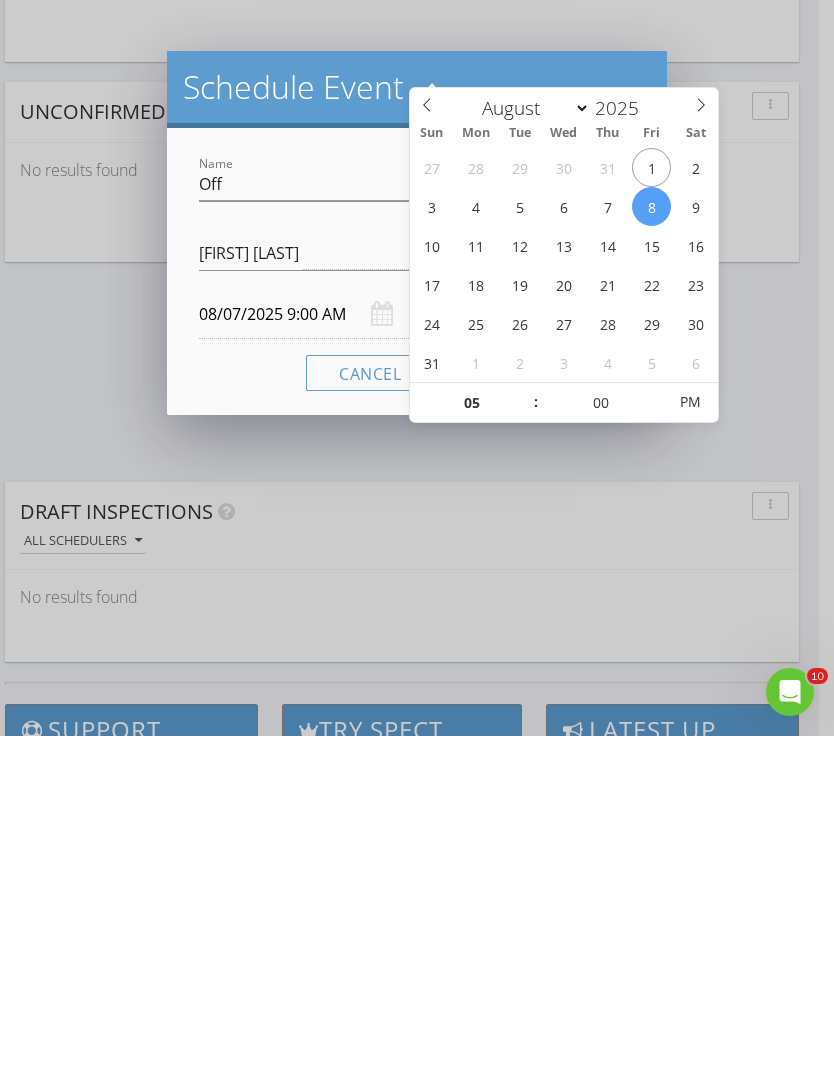 click on "Cancel   Schedule Event" at bounding box center (417, 713) 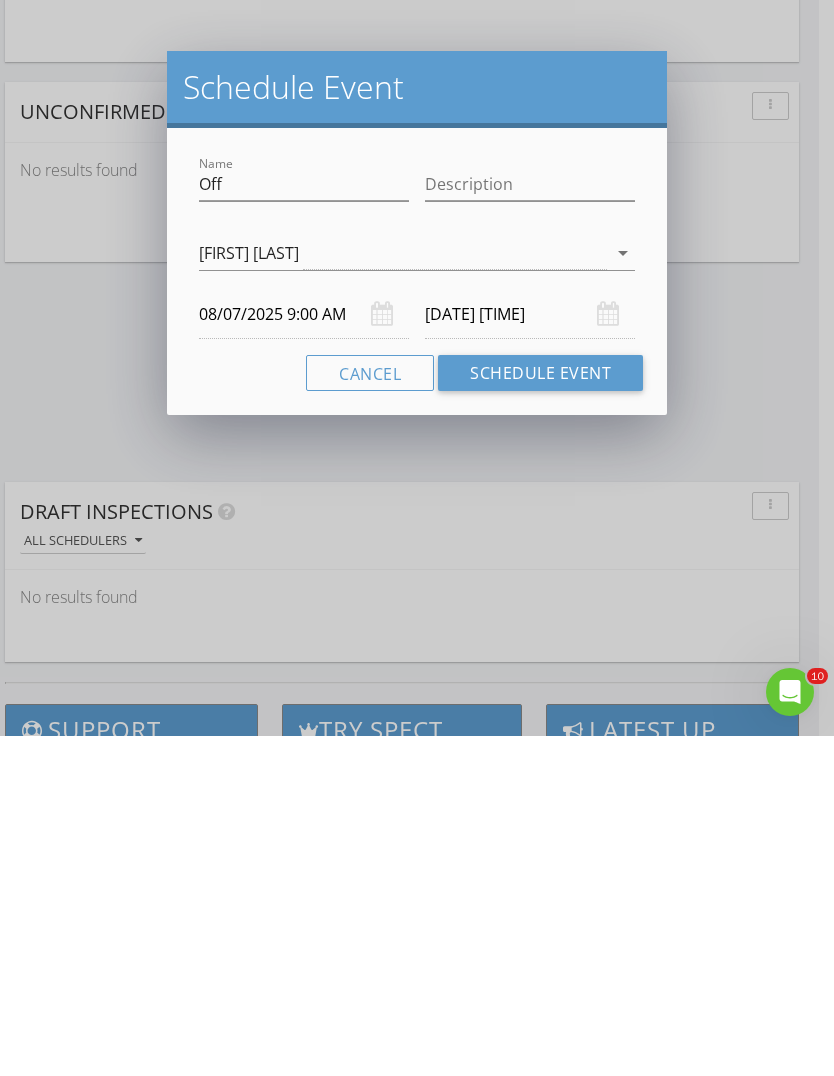 scroll, scrollTop: 3102, scrollLeft: 15, axis: both 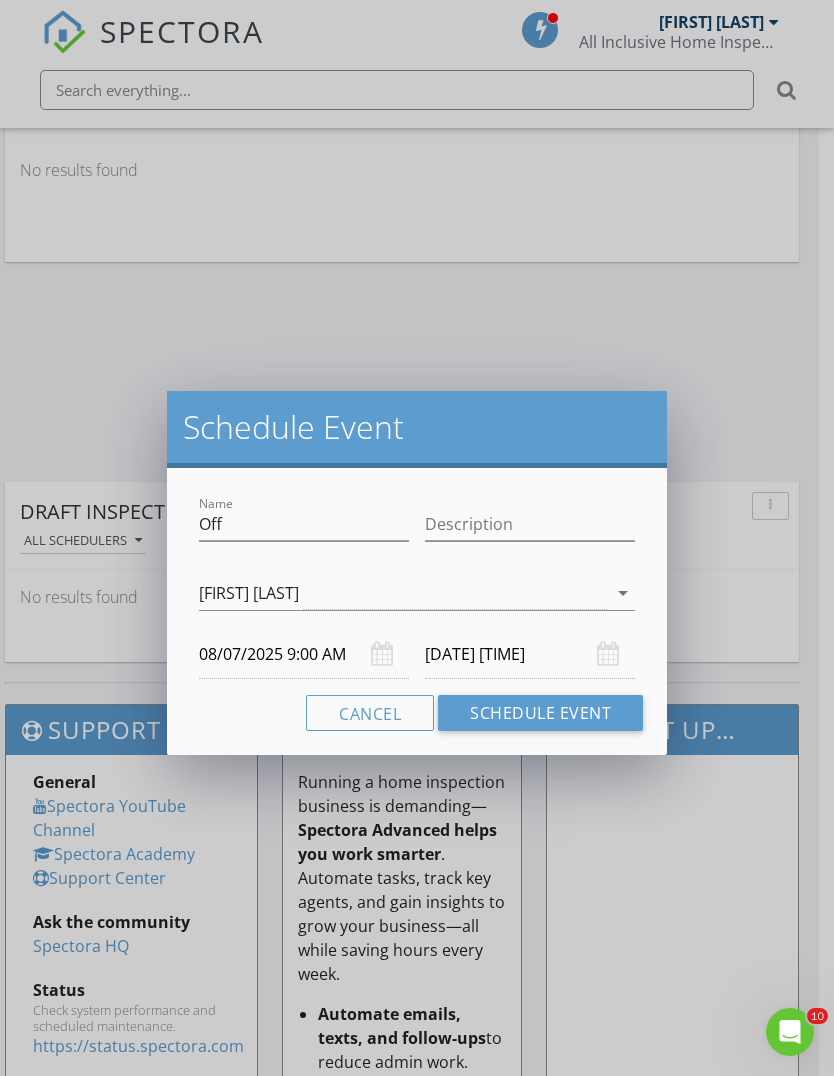 click on "Schedule Event" at bounding box center [540, 713] 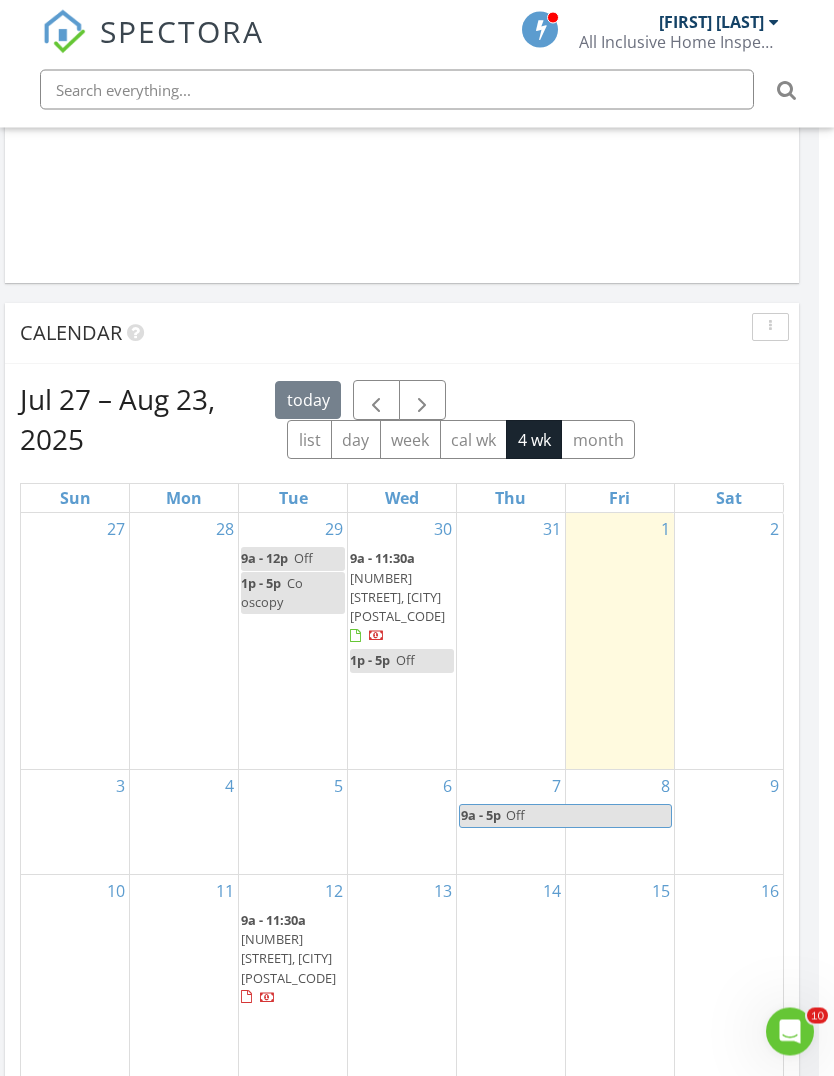 scroll, scrollTop: 1881, scrollLeft: 15, axis: both 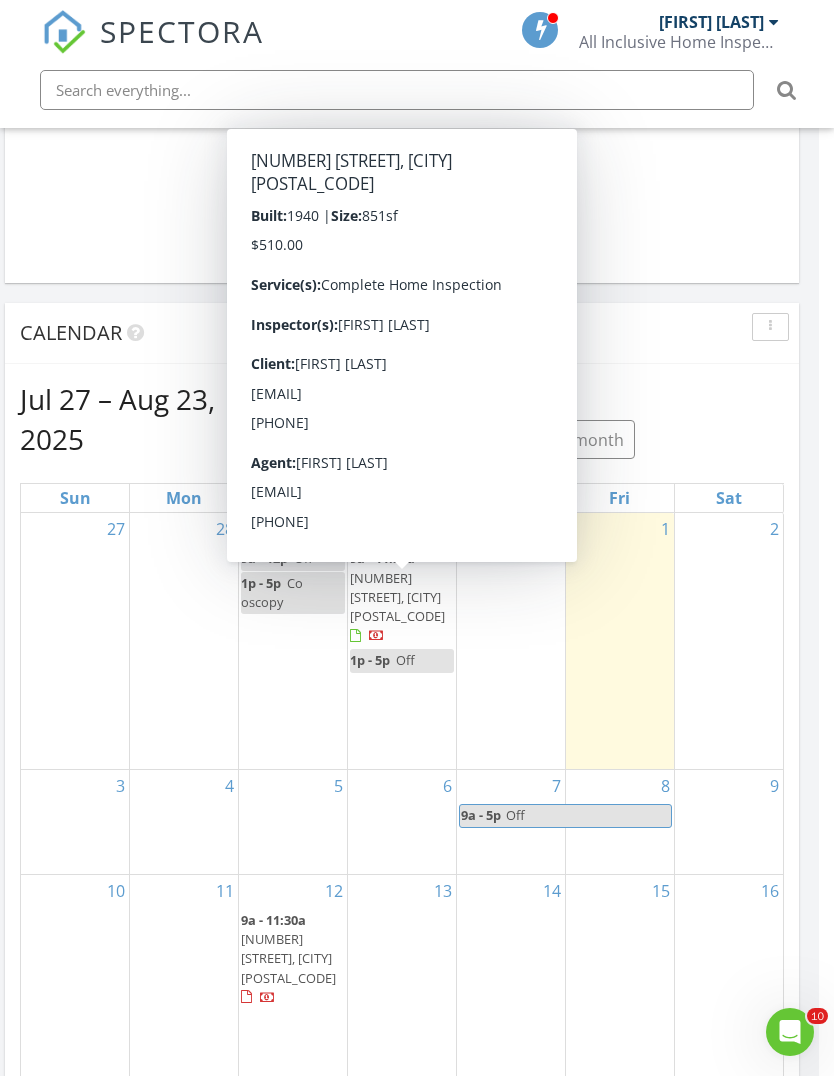 click on "1905 Willow St, Sweet Home 97386" at bounding box center (397, 597) 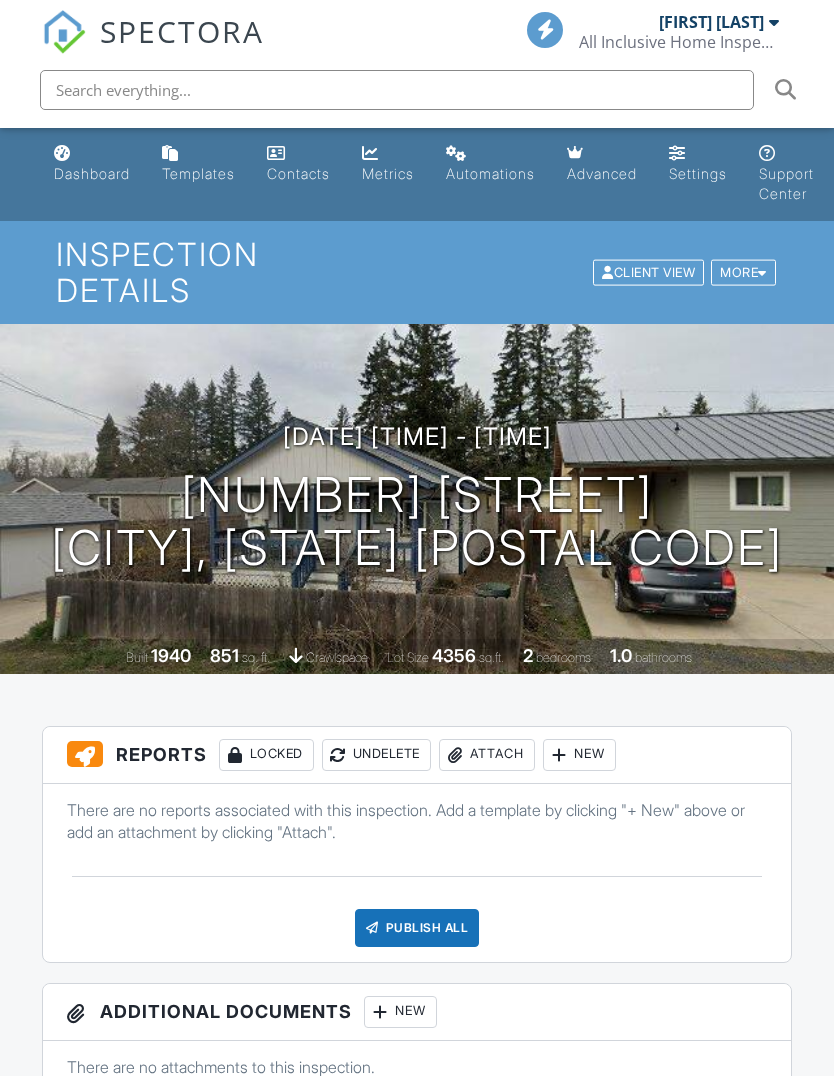 scroll, scrollTop: 0, scrollLeft: 0, axis: both 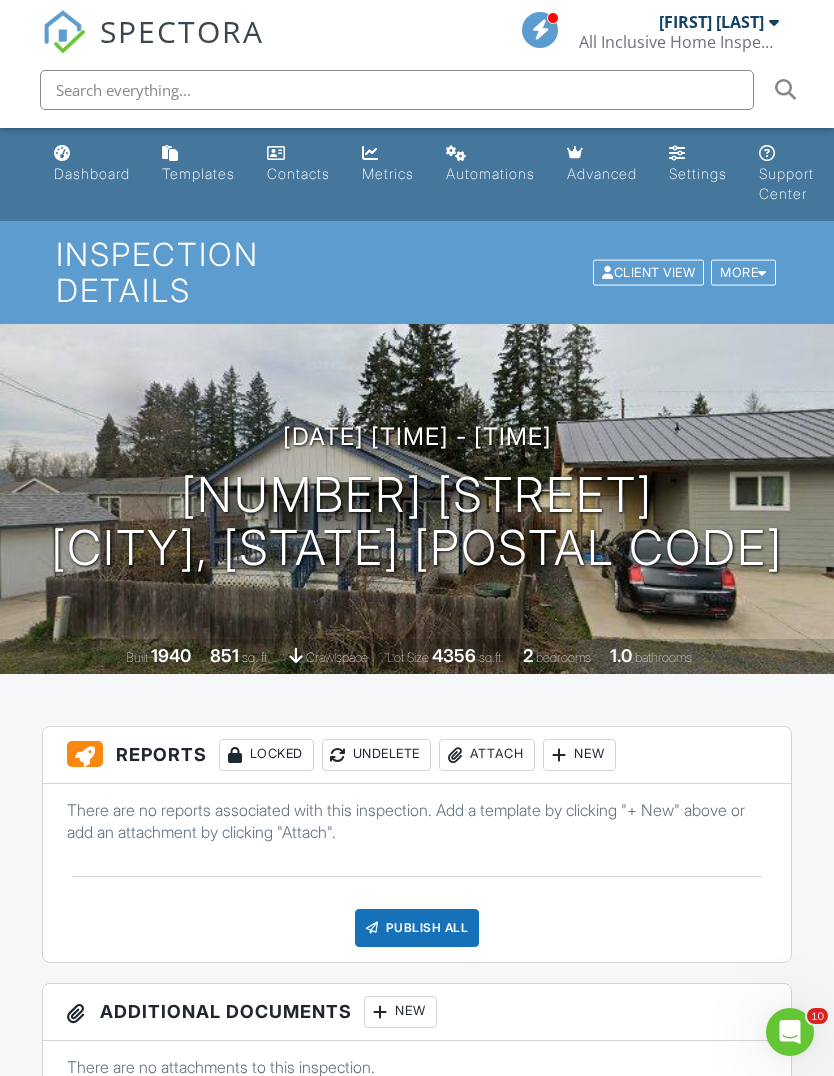click on "More" at bounding box center (743, 272) 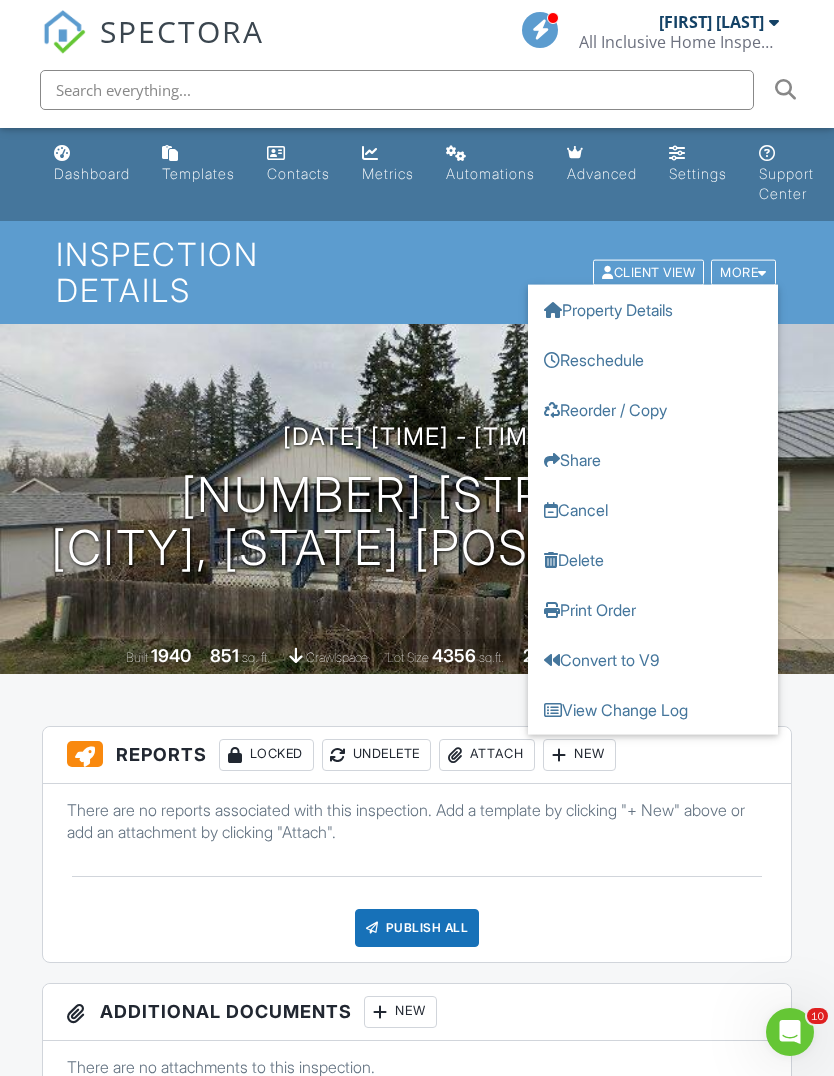 click on "Delete" at bounding box center (653, 559) 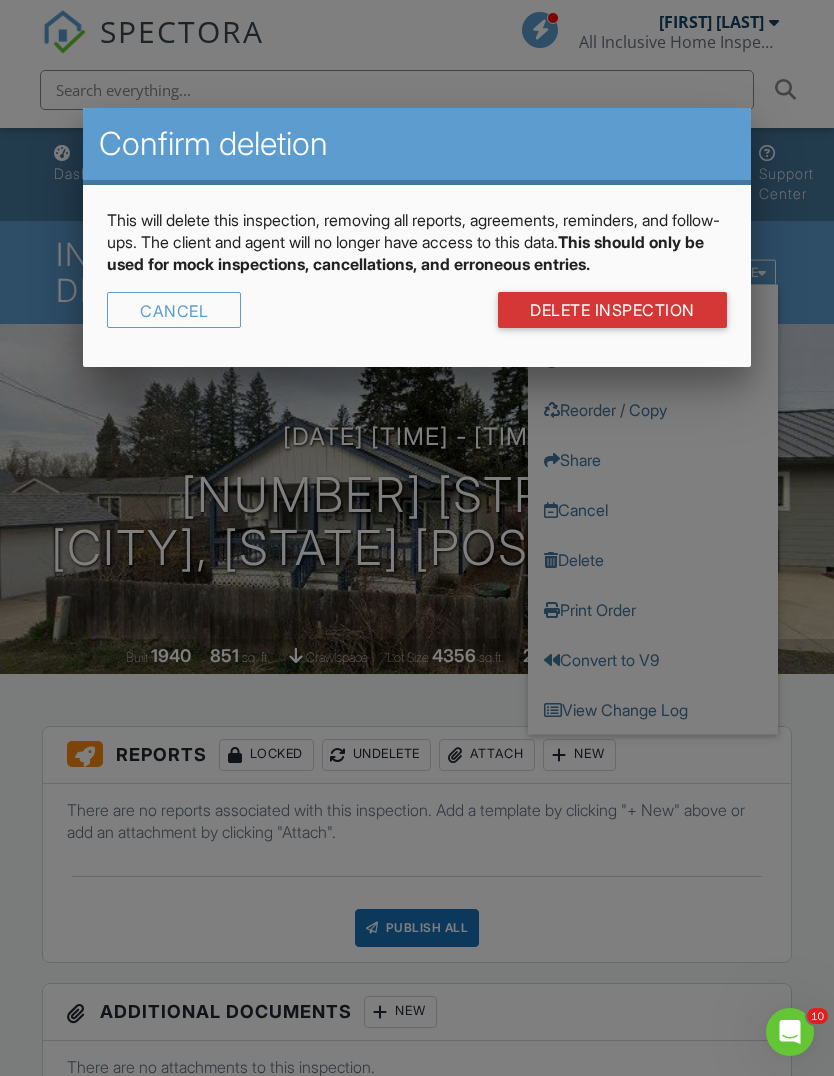 click on "DELETE Inspection" at bounding box center (612, 310) 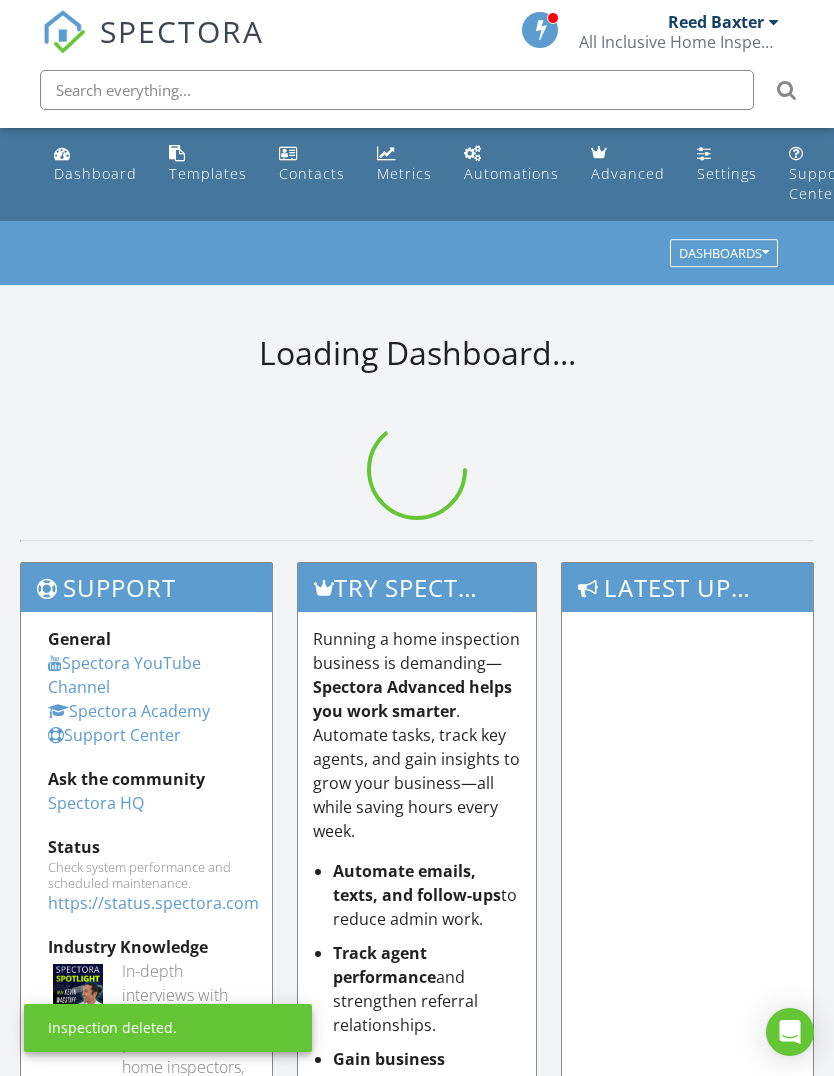 scroll, scrollTop: 0, scrollLeft: 0, axis: both 